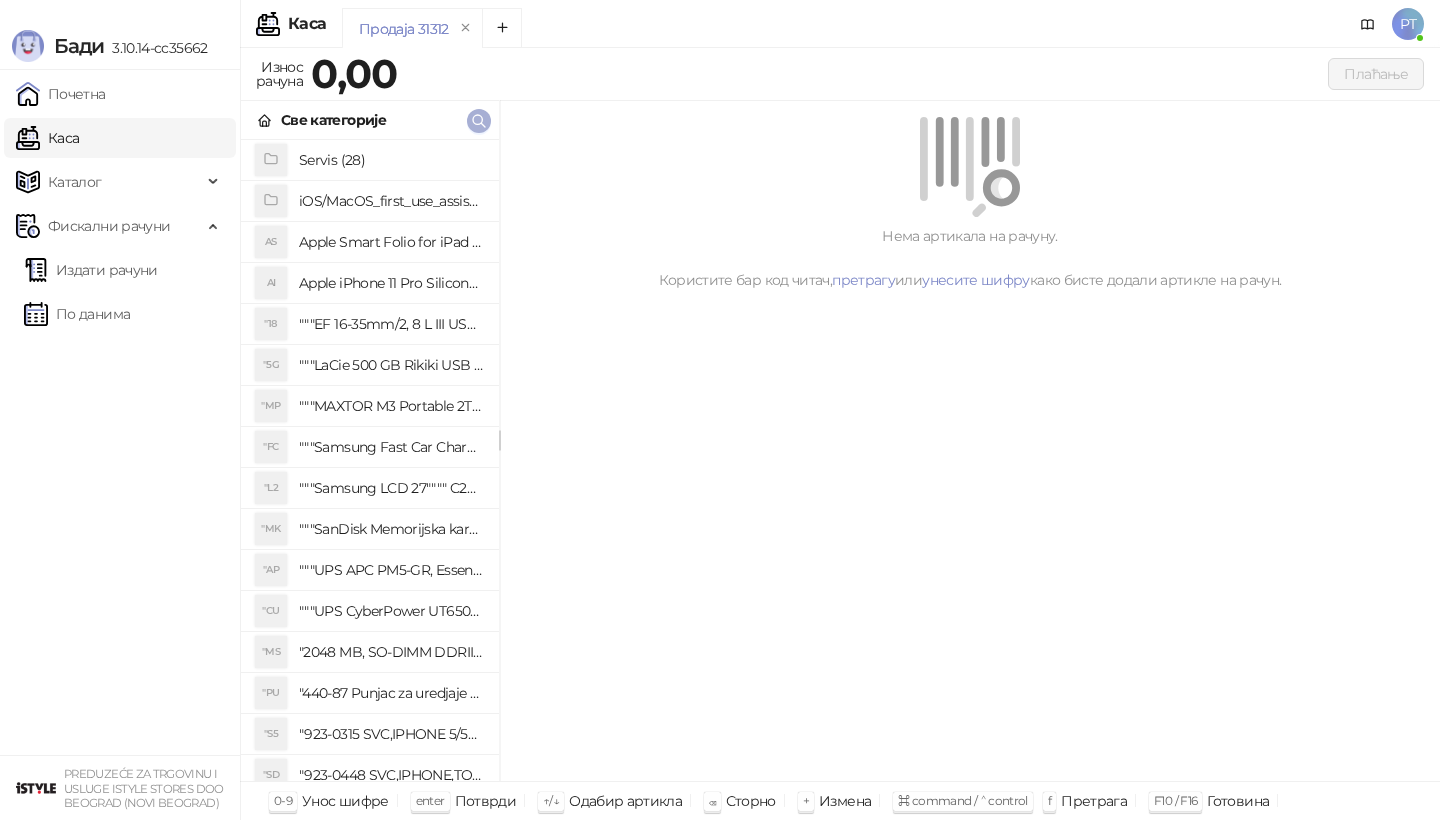 scroll, scrollTop: 0, scrollLeft: 0, axis: both 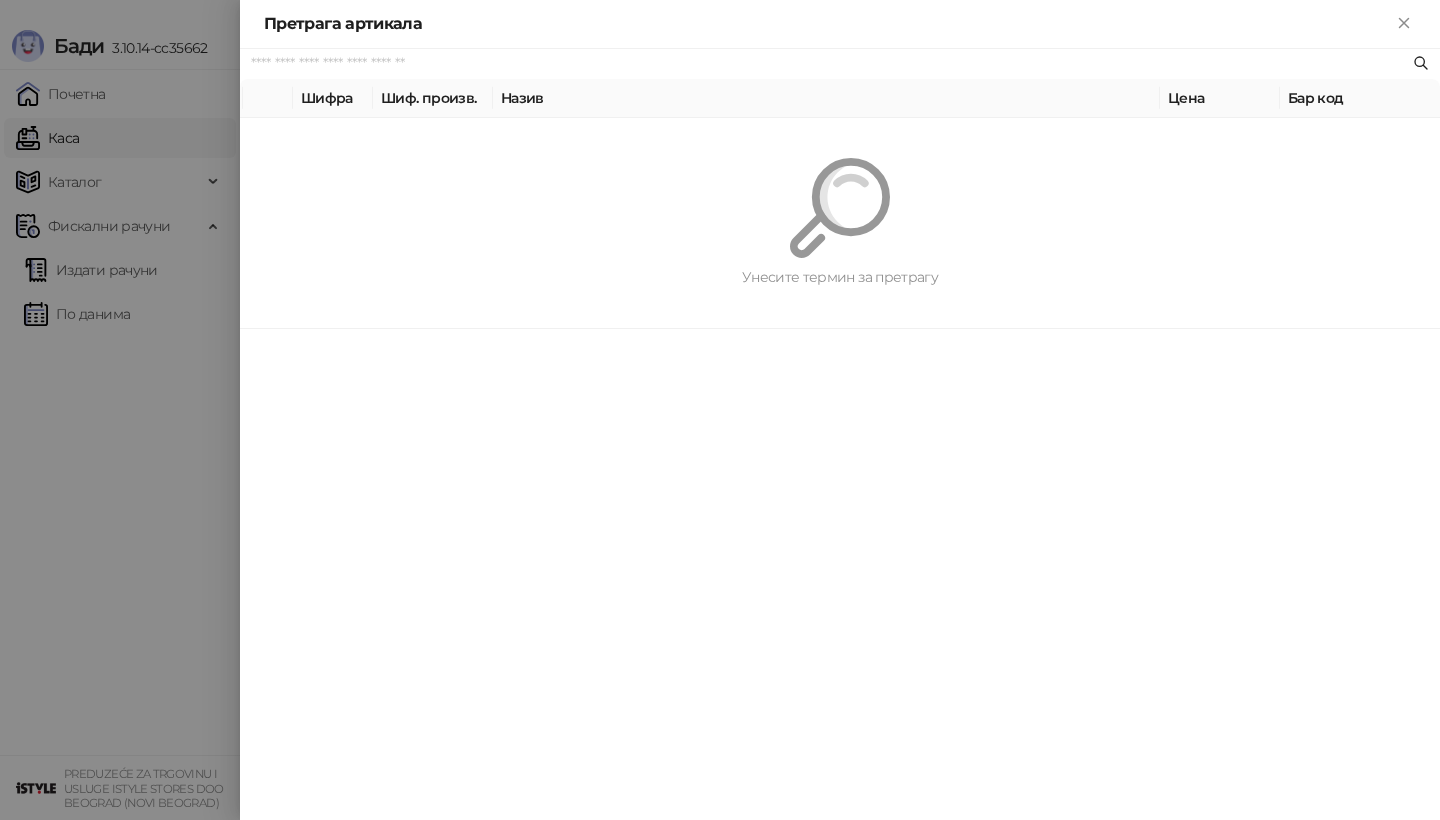 paste on "*********" 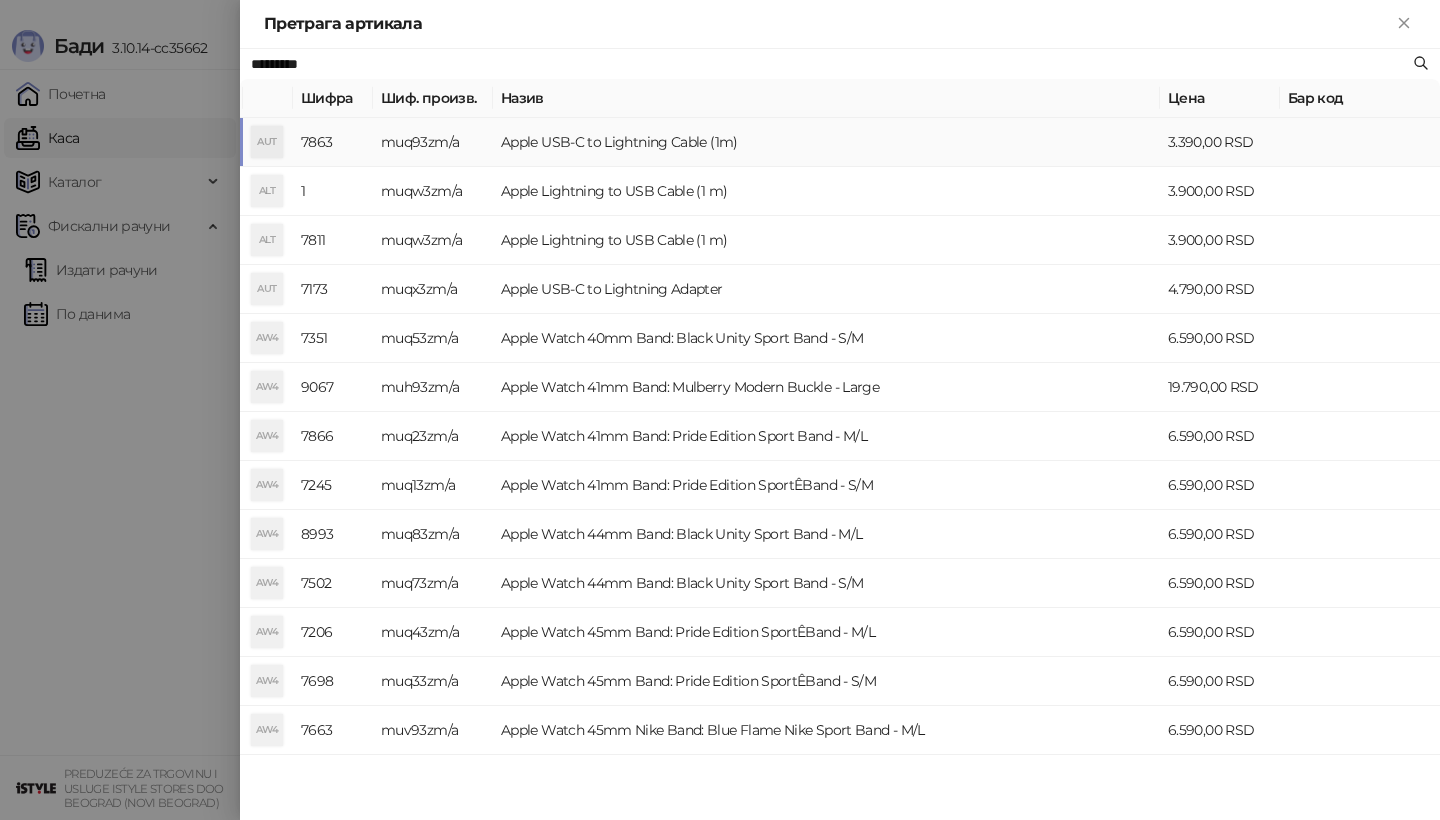 click on "AUT" at bounding box center (267, 142) 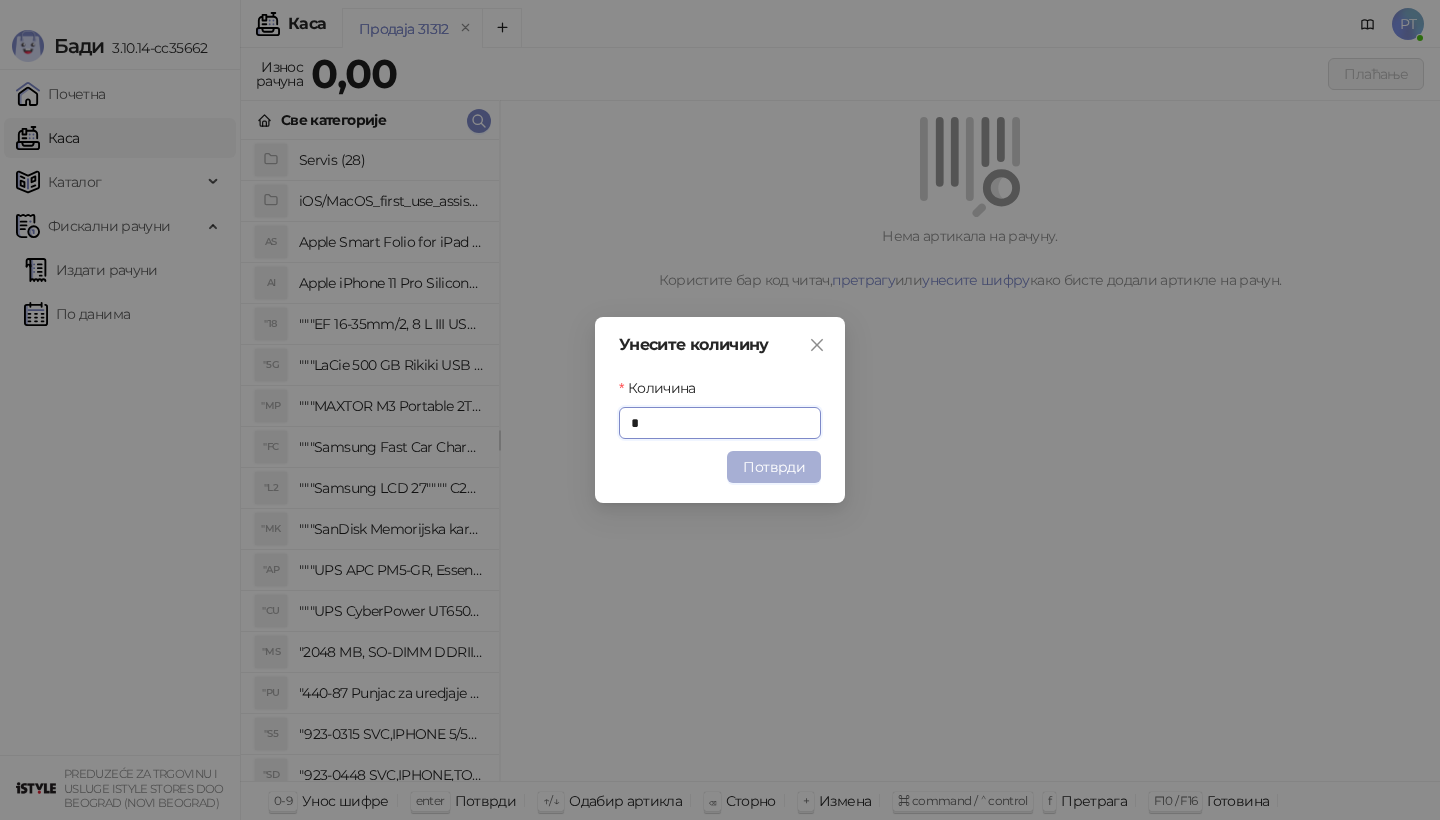 click on "Потврди" at bounding box center [774, 467] 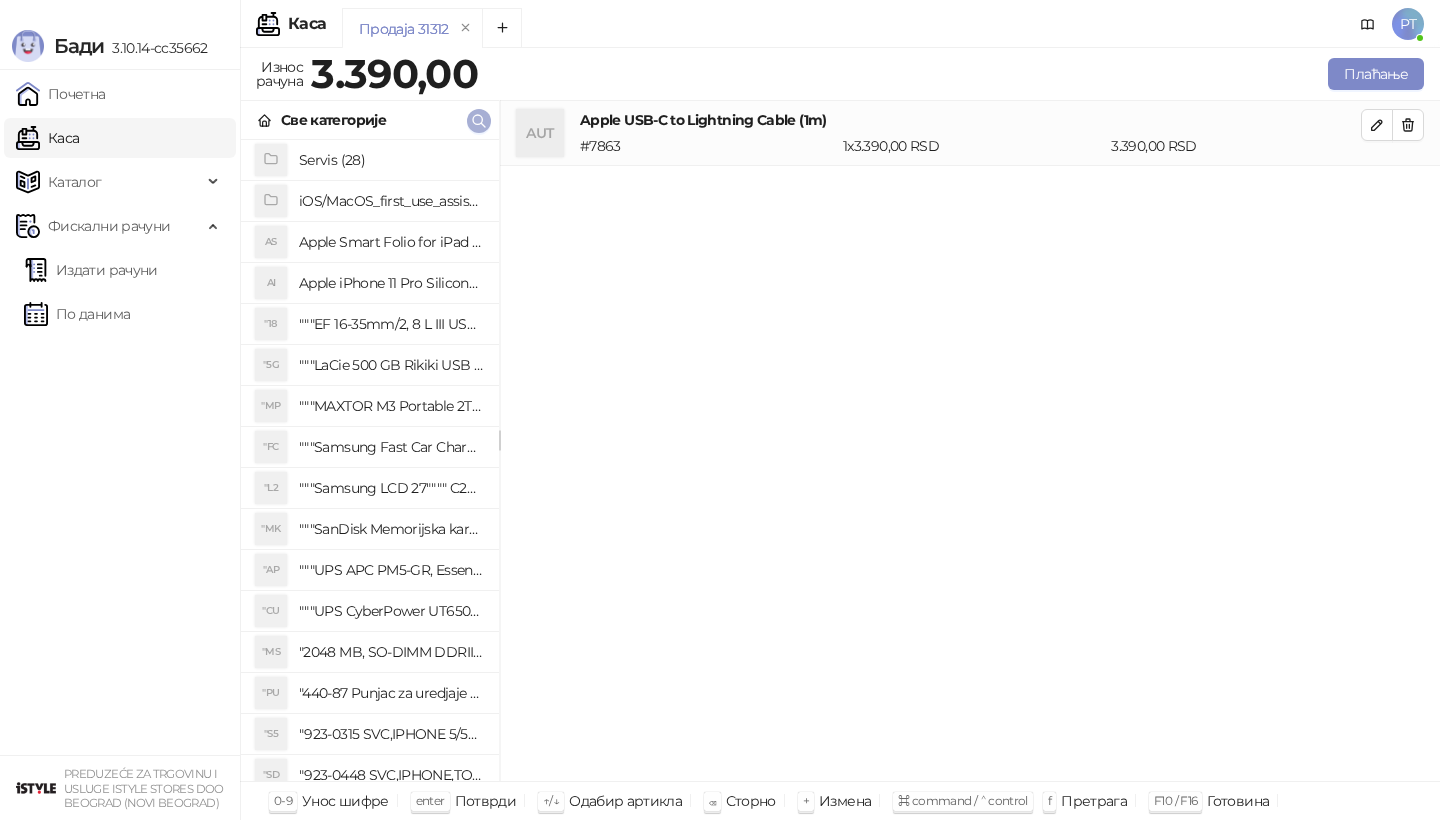 click 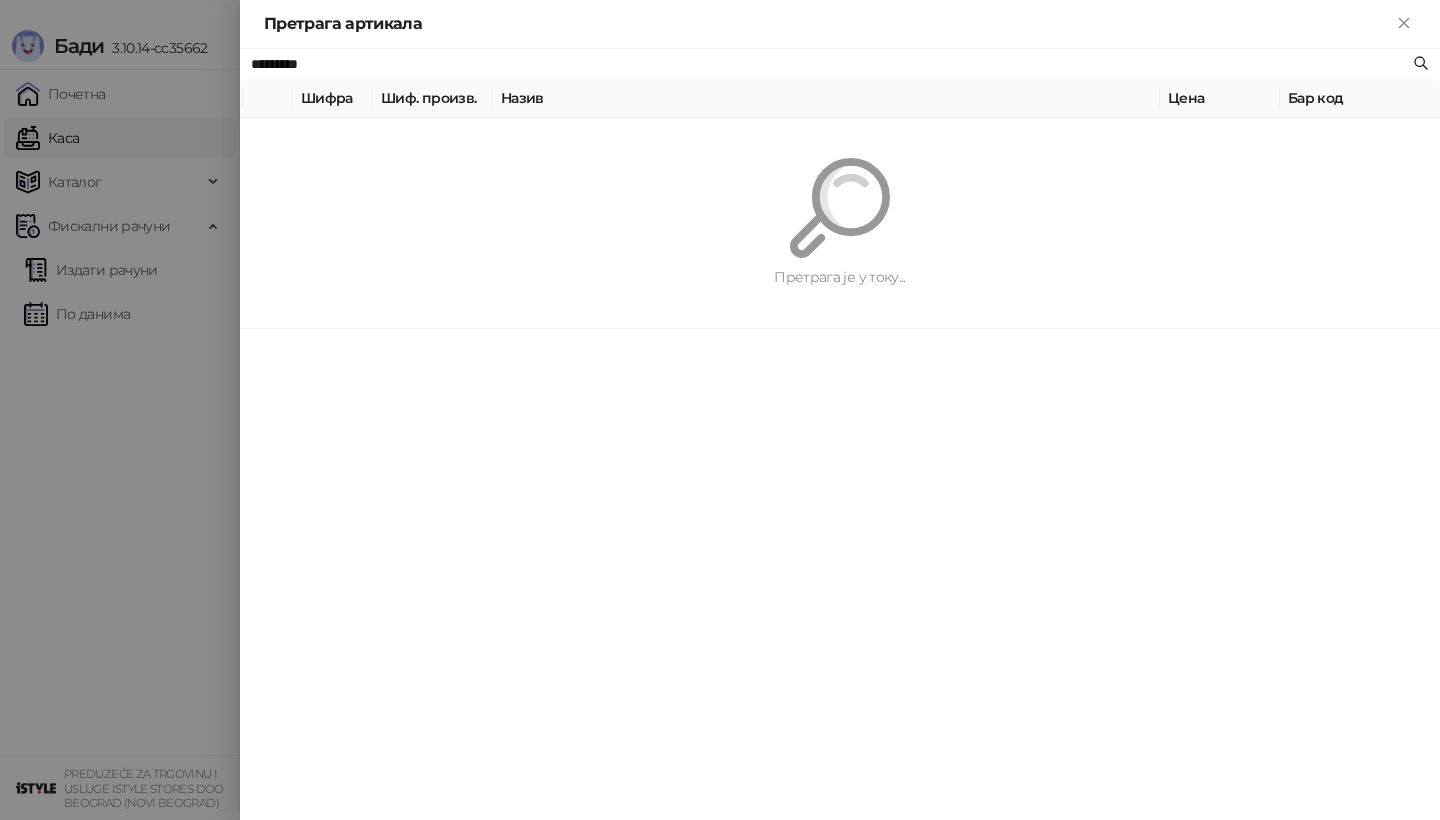 paste 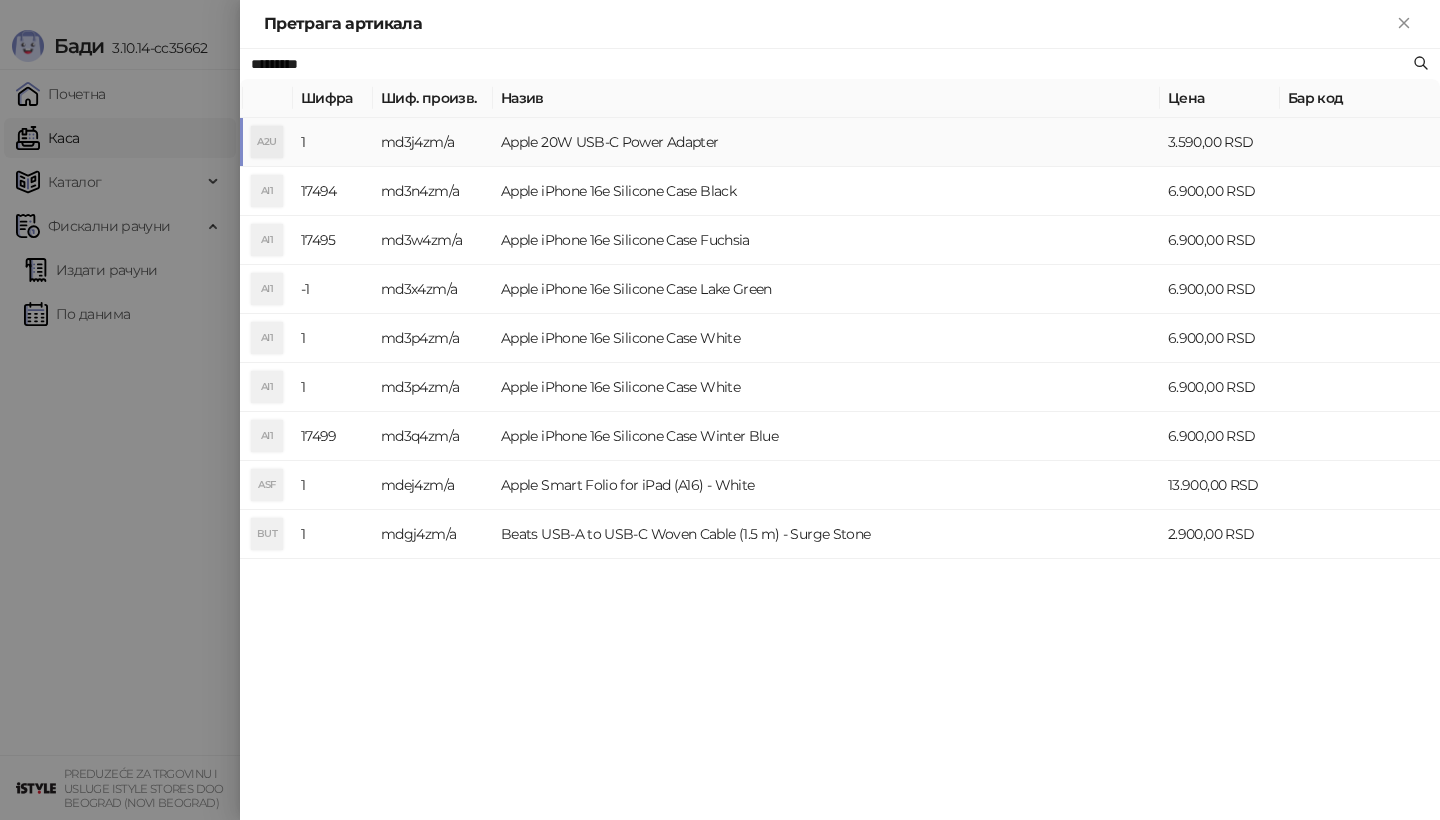 click on "A2U" at bounding box center [267, 142] 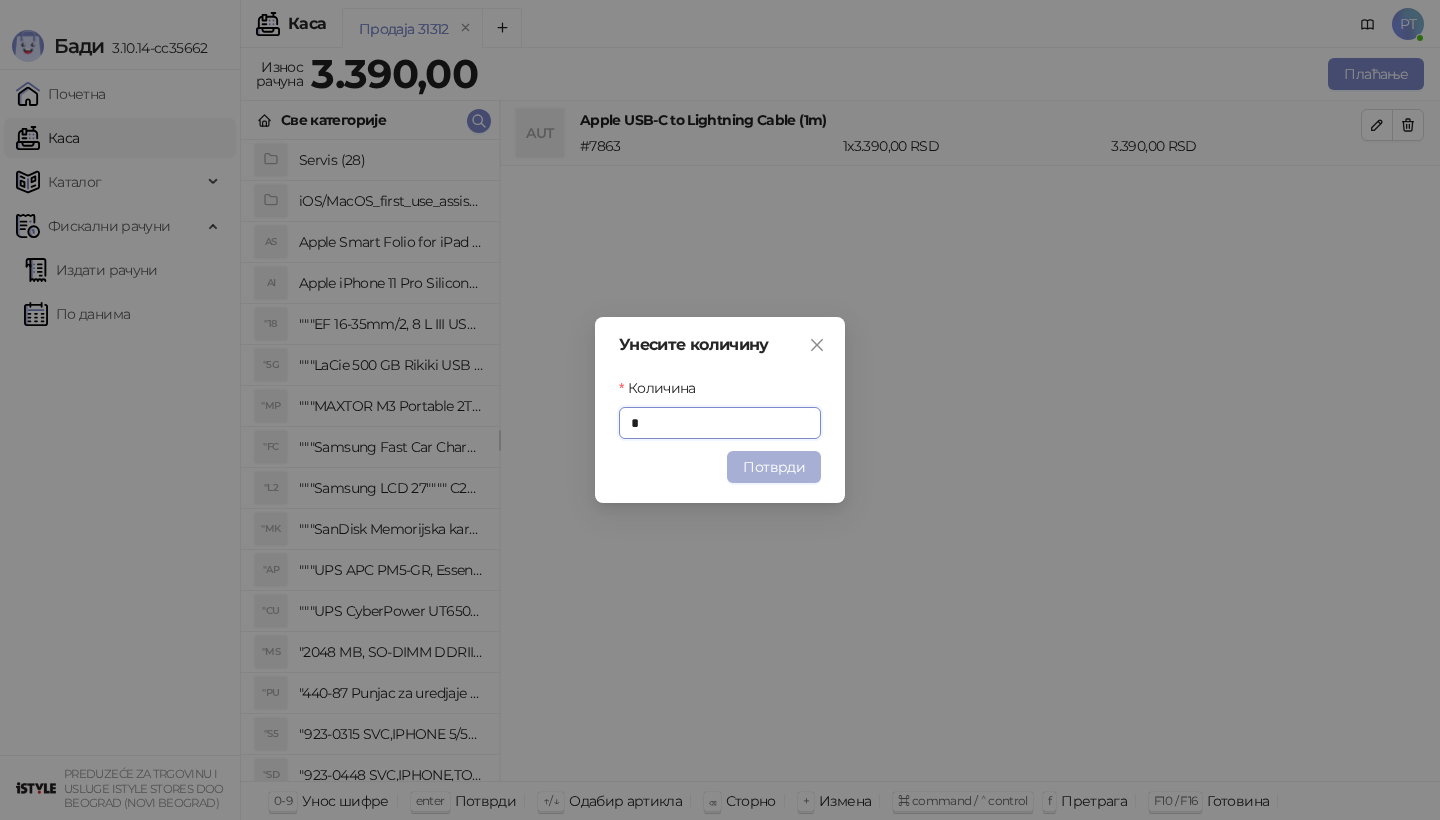 click on "Потврди" at bounding box center [774, 467] 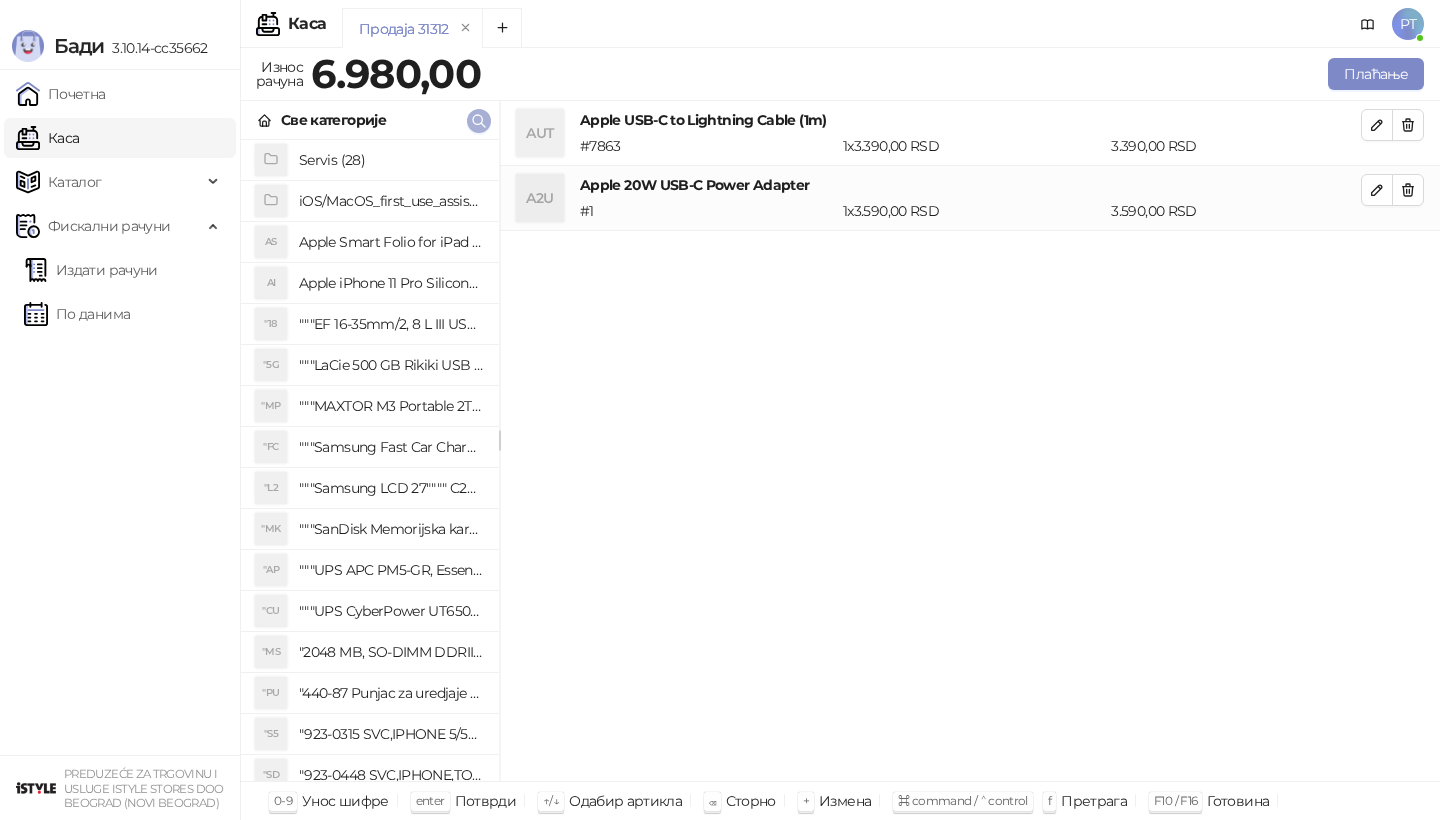 click 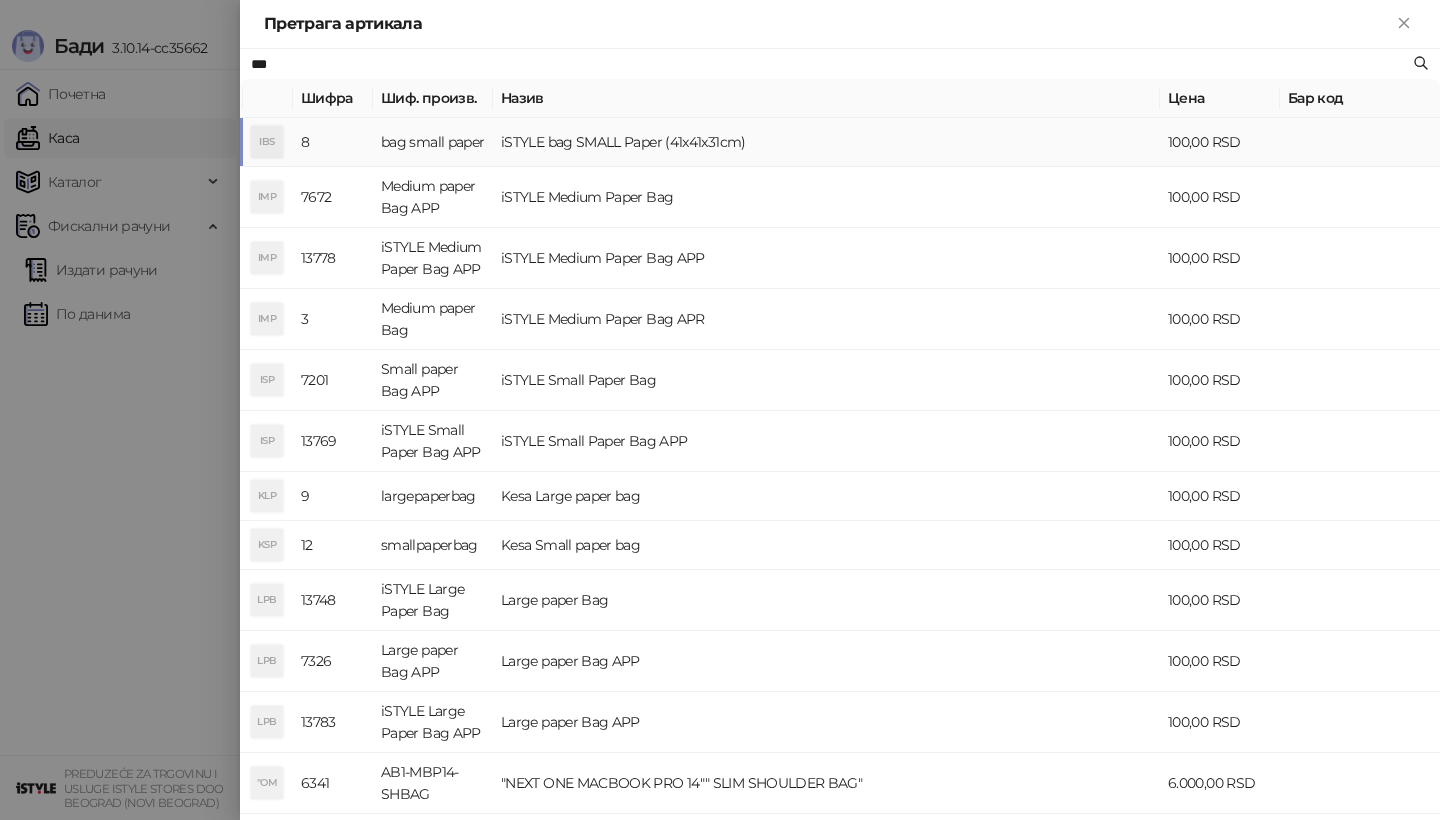 type on "***" 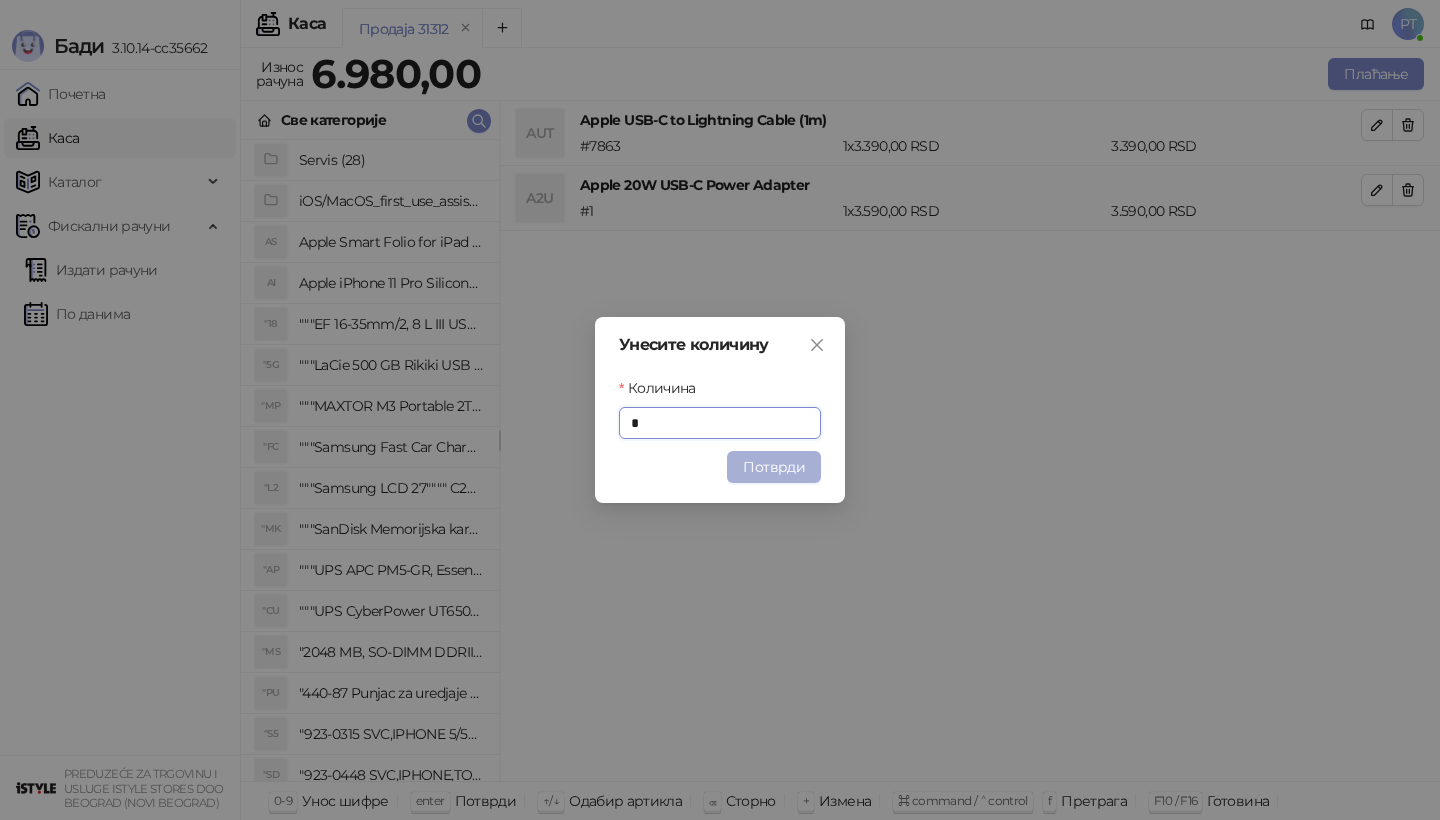 click on "Потврди" at bounding box center [774, 467] 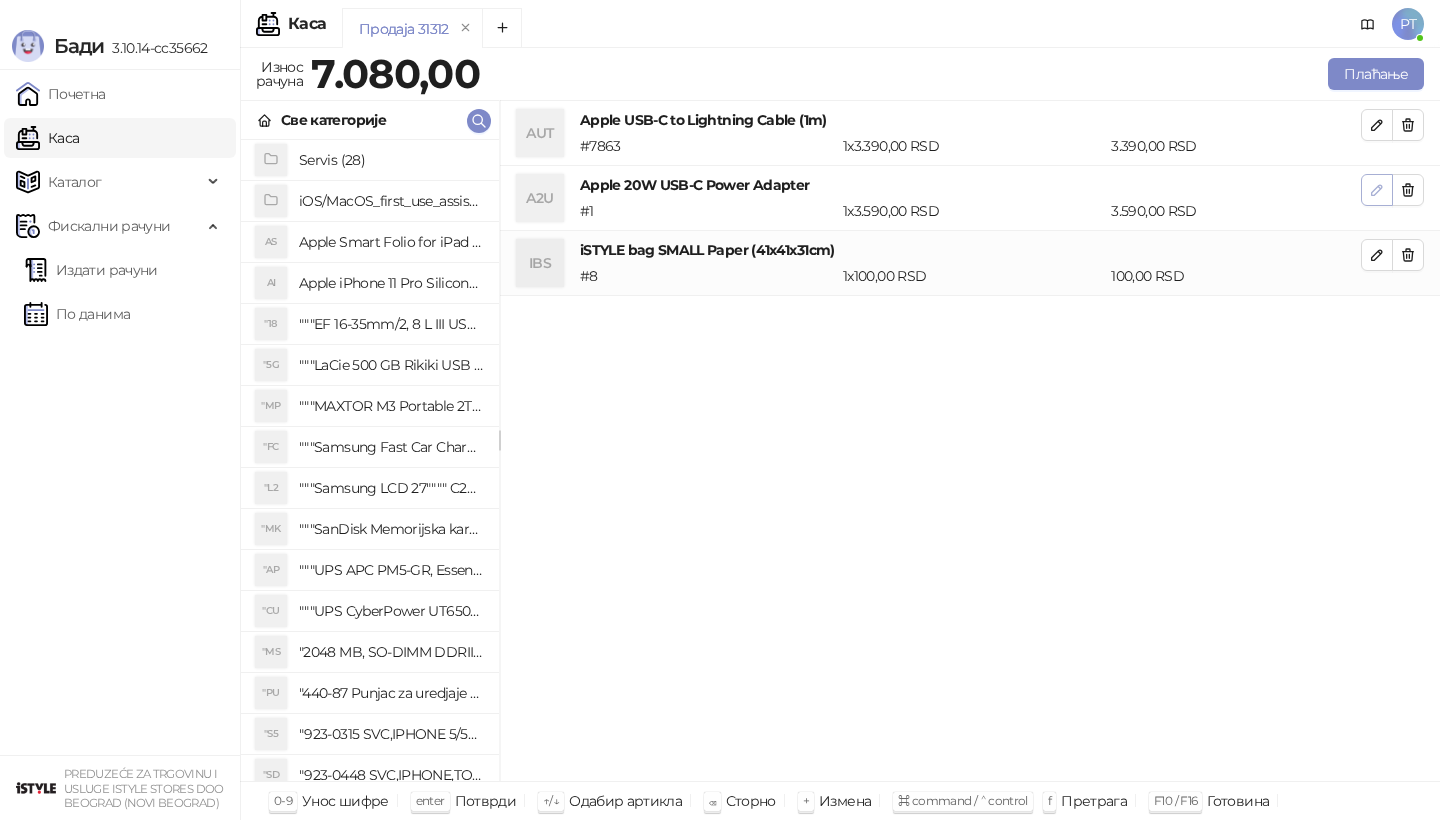 click at bounding box center [1377, 190] 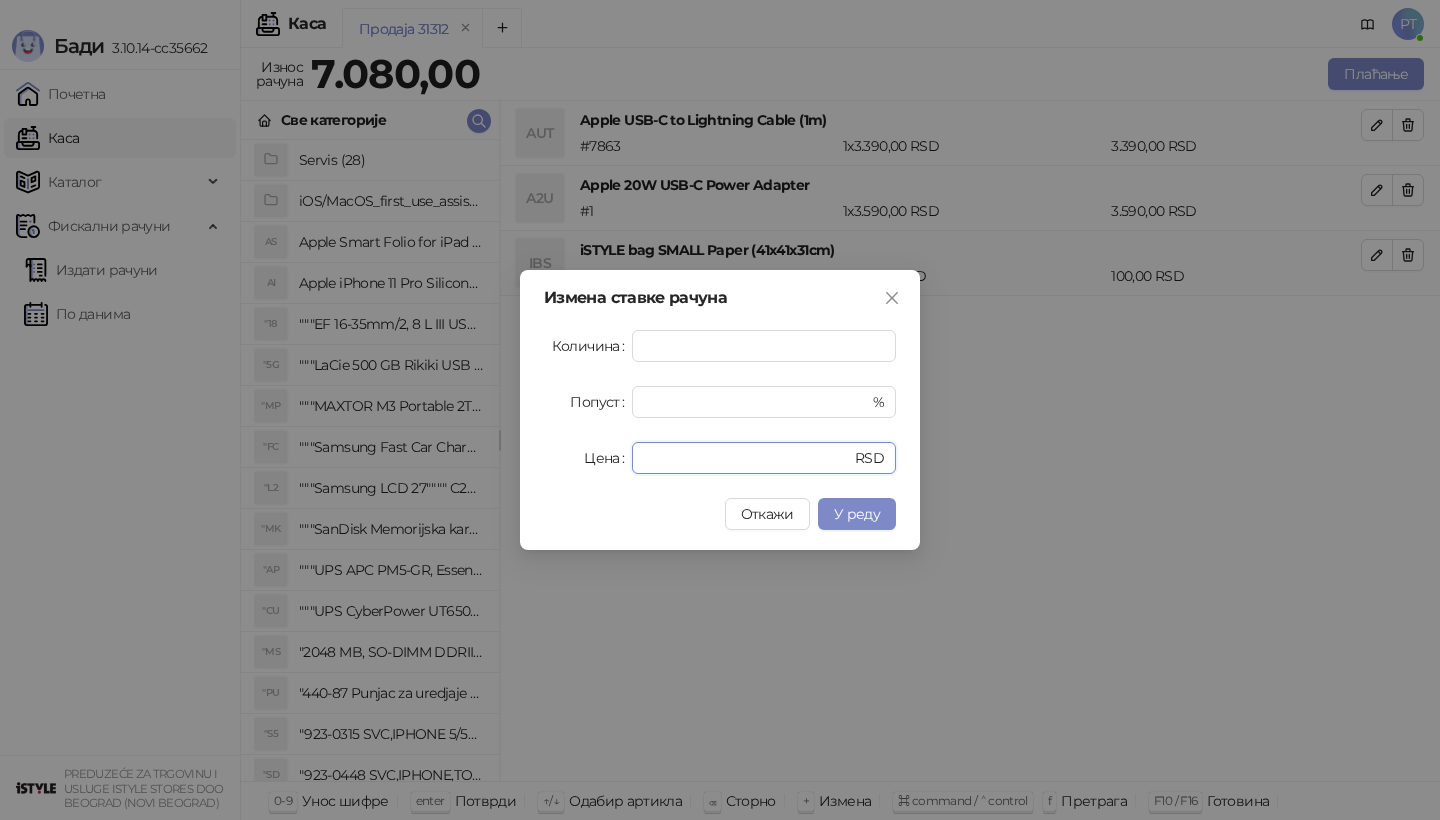 drag, startPoint x: 686, startPoint y: 449, endPoint x: 516, endPoint y: 451, distance: 170.01176 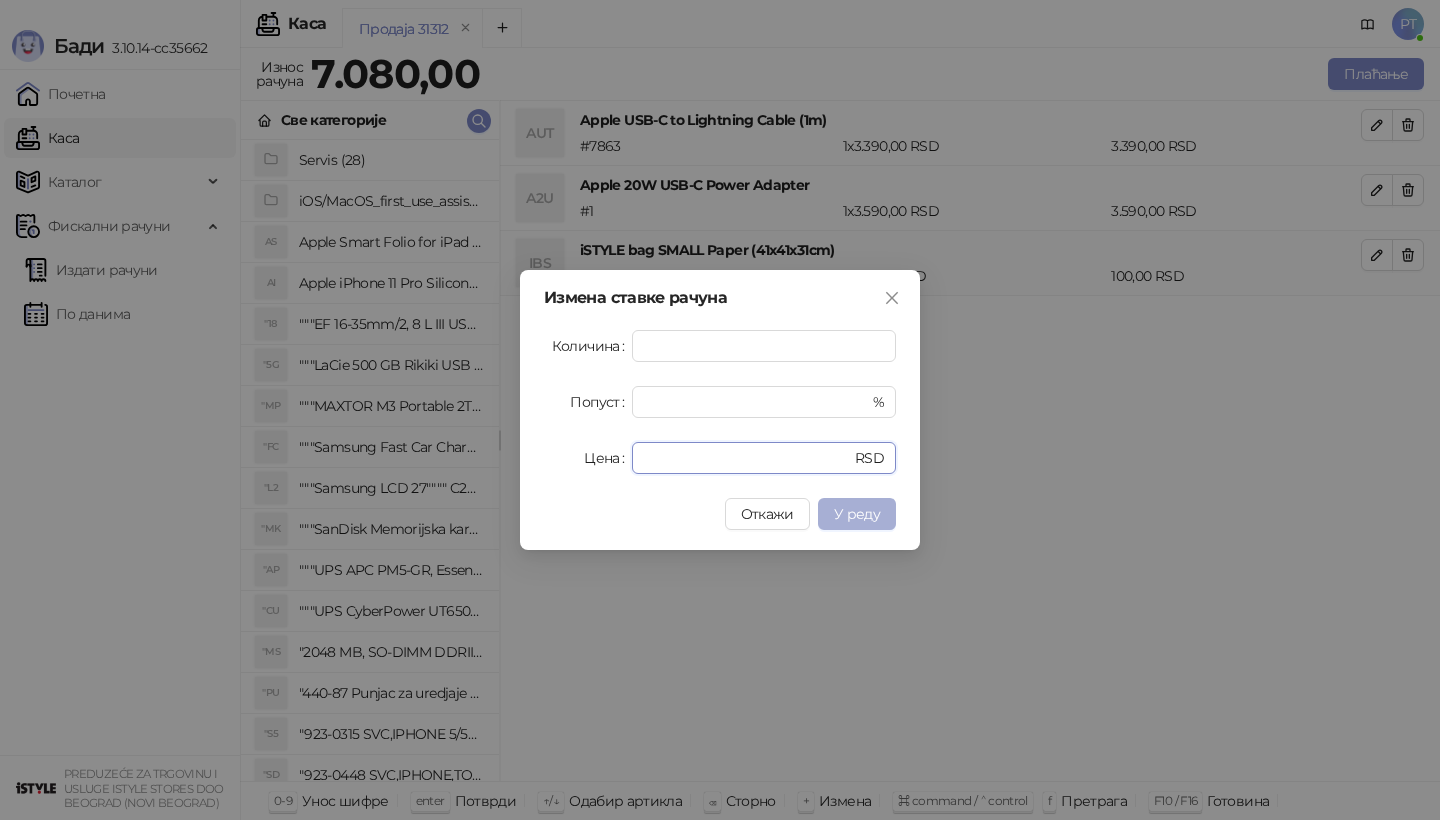 type on "****" 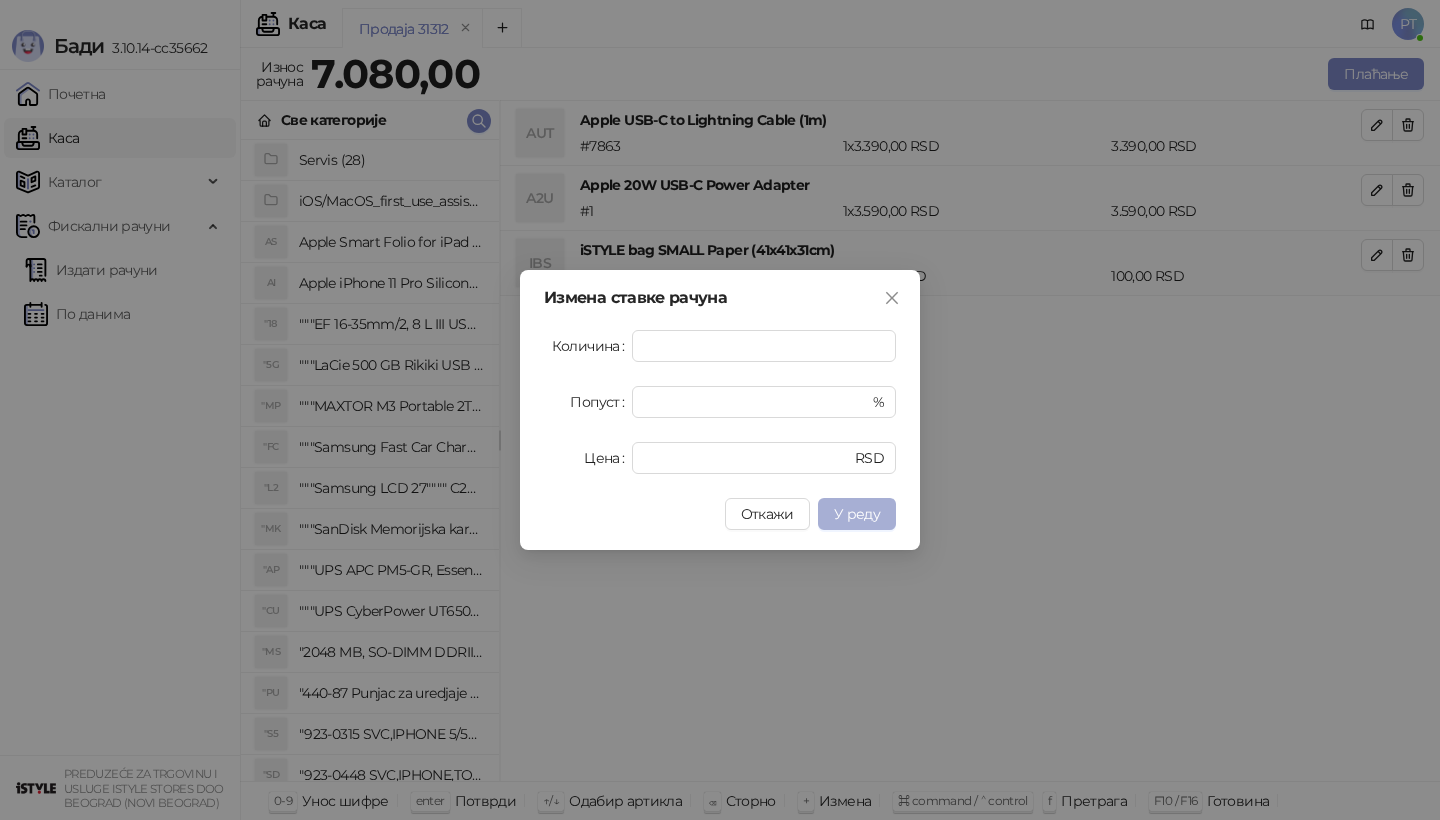 click on "У реду" at bounding box center [857, 514] 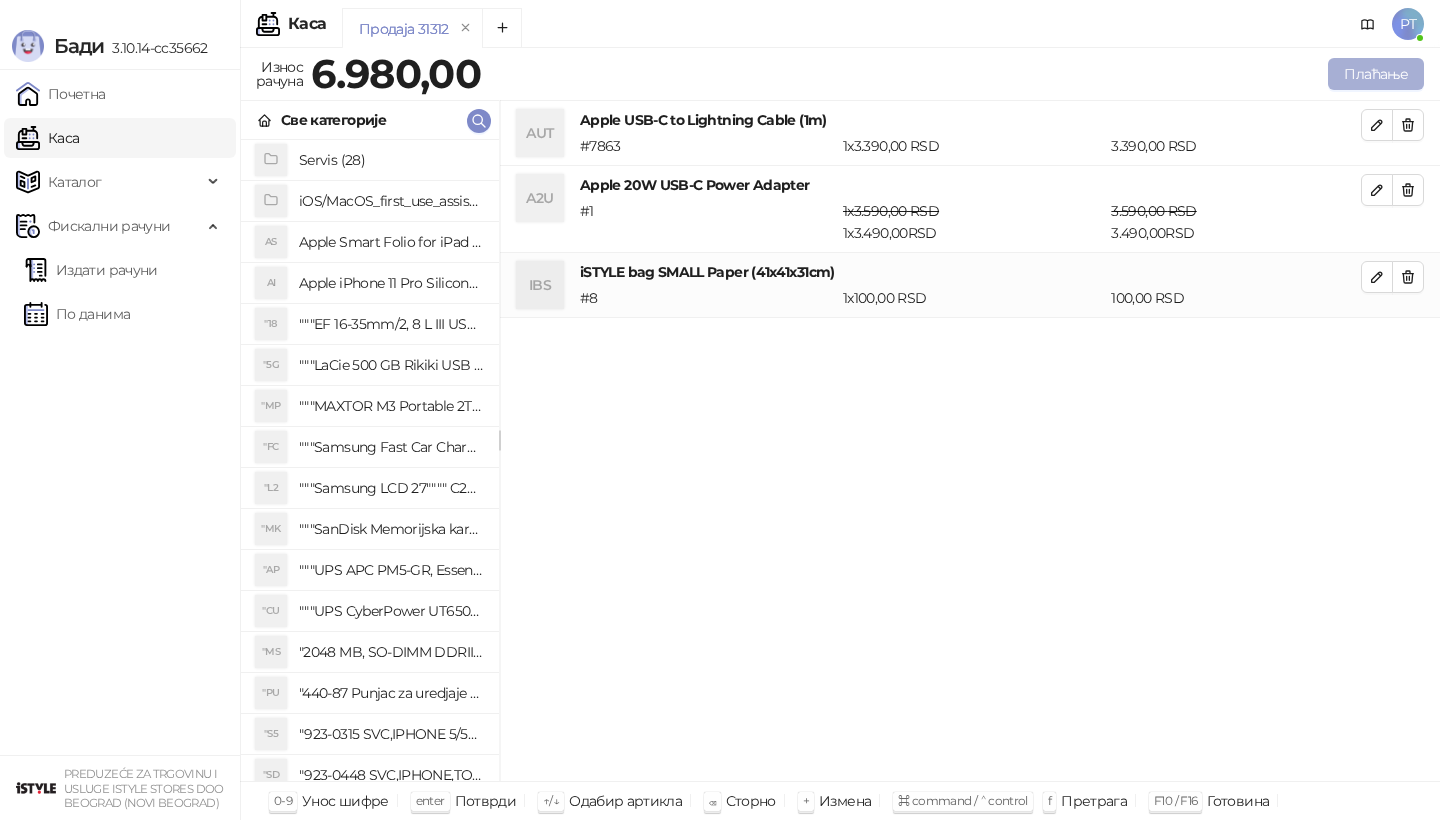 click on "Плаћање" at bounding box center [1376, 74] 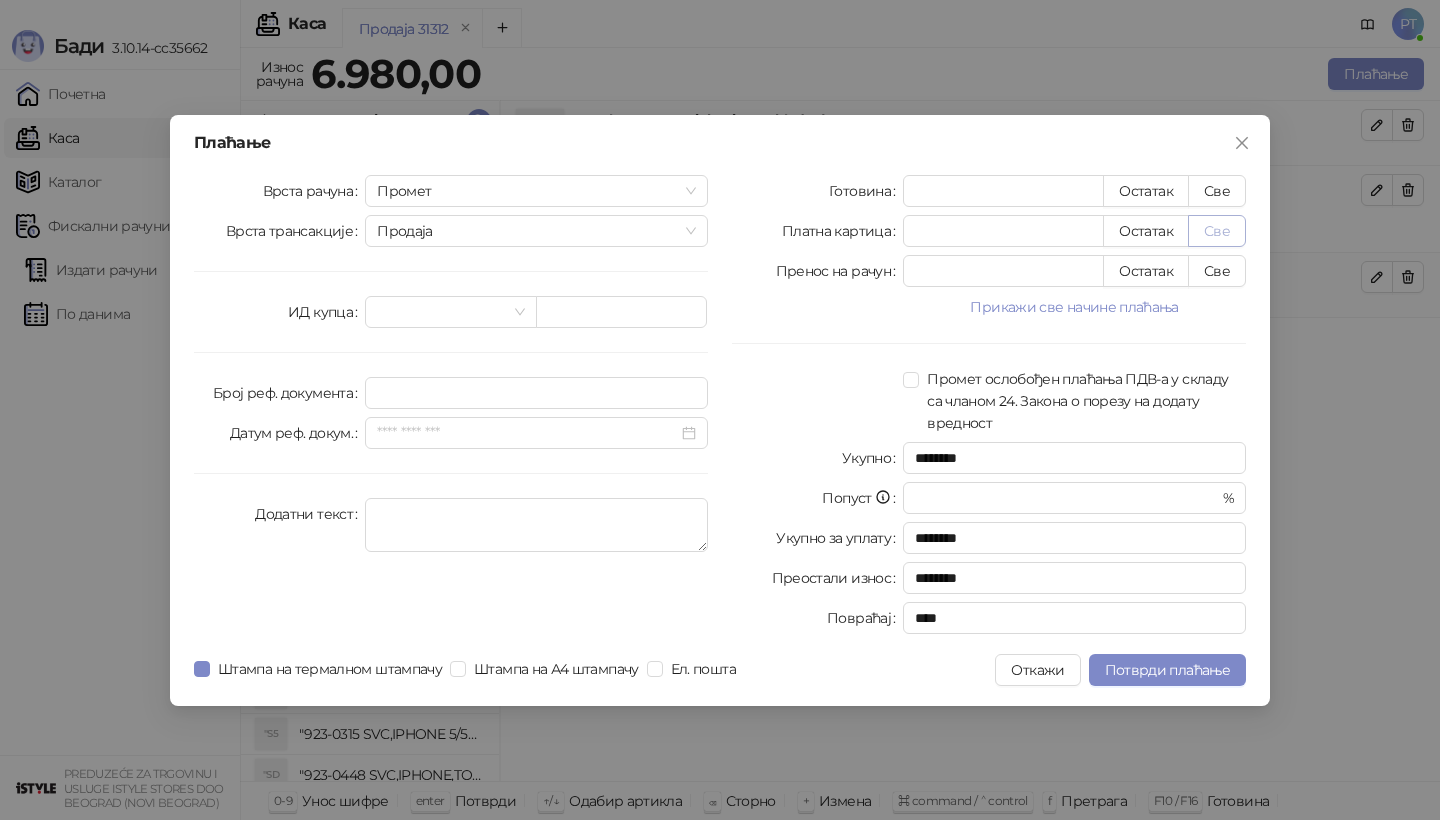 click on "Све" at bounding box center (1217, 231) 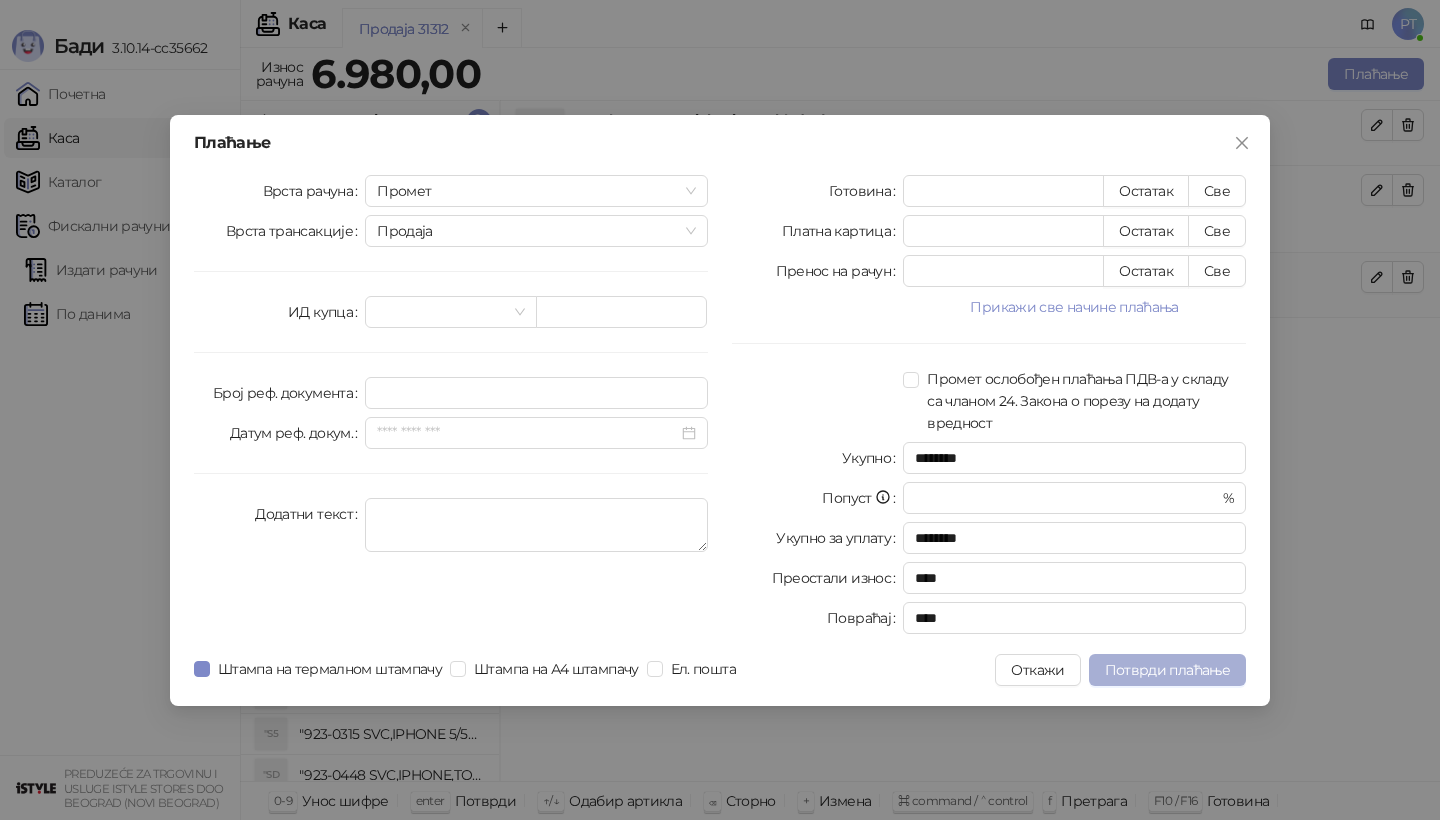 click on "Потврди плаћање" at bounding box center [1167, 670] 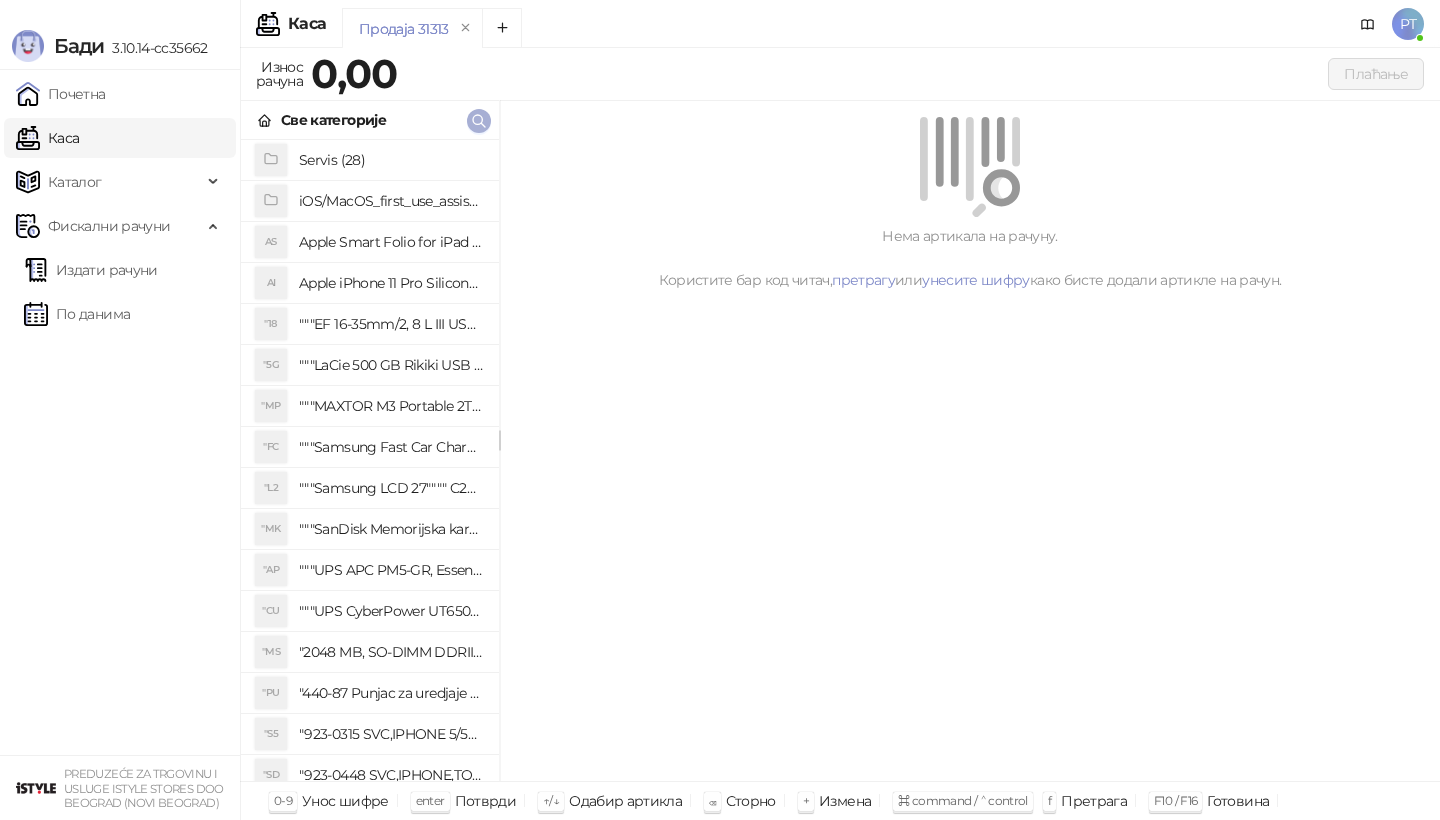 click 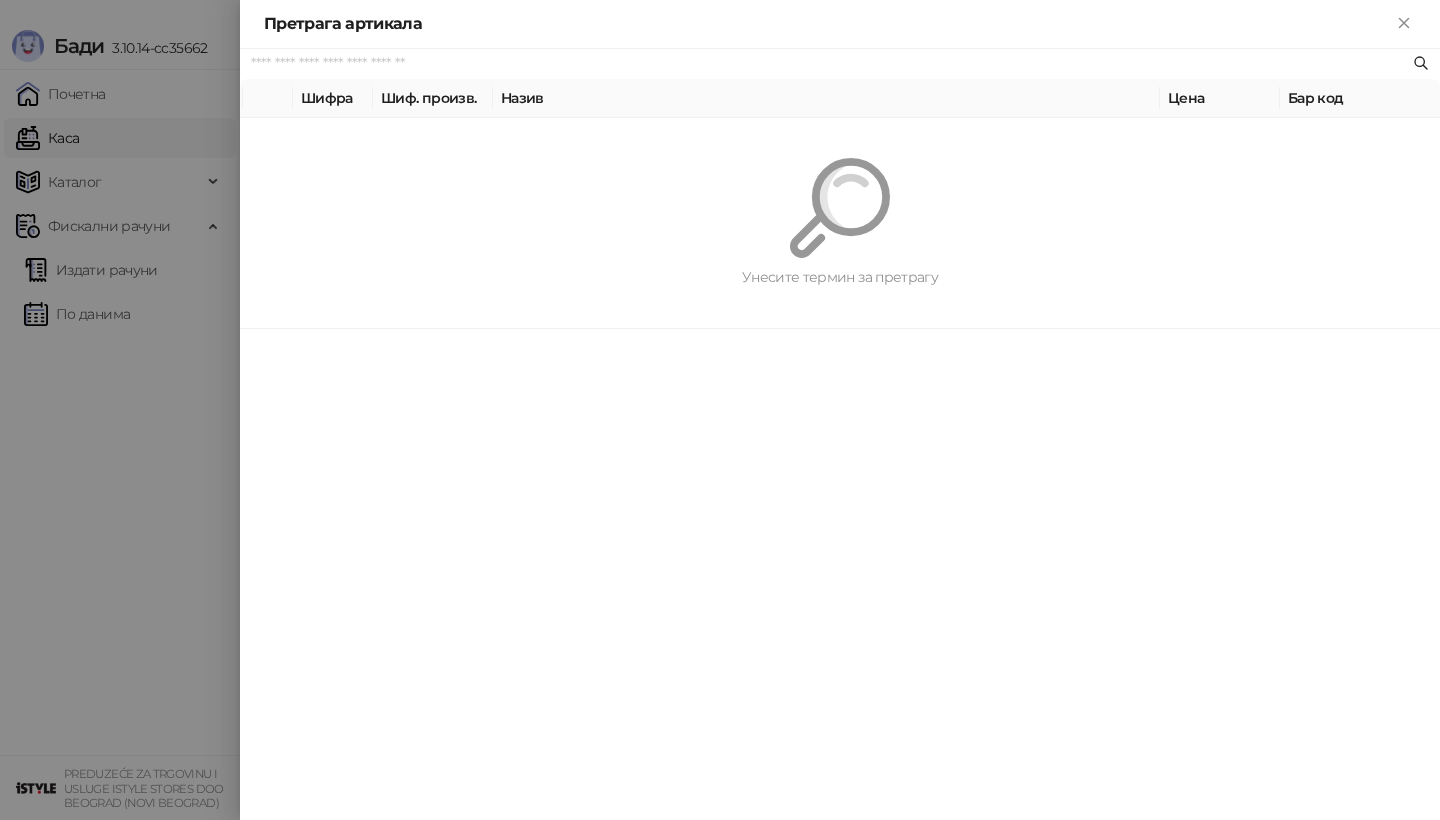 paste on "*********" 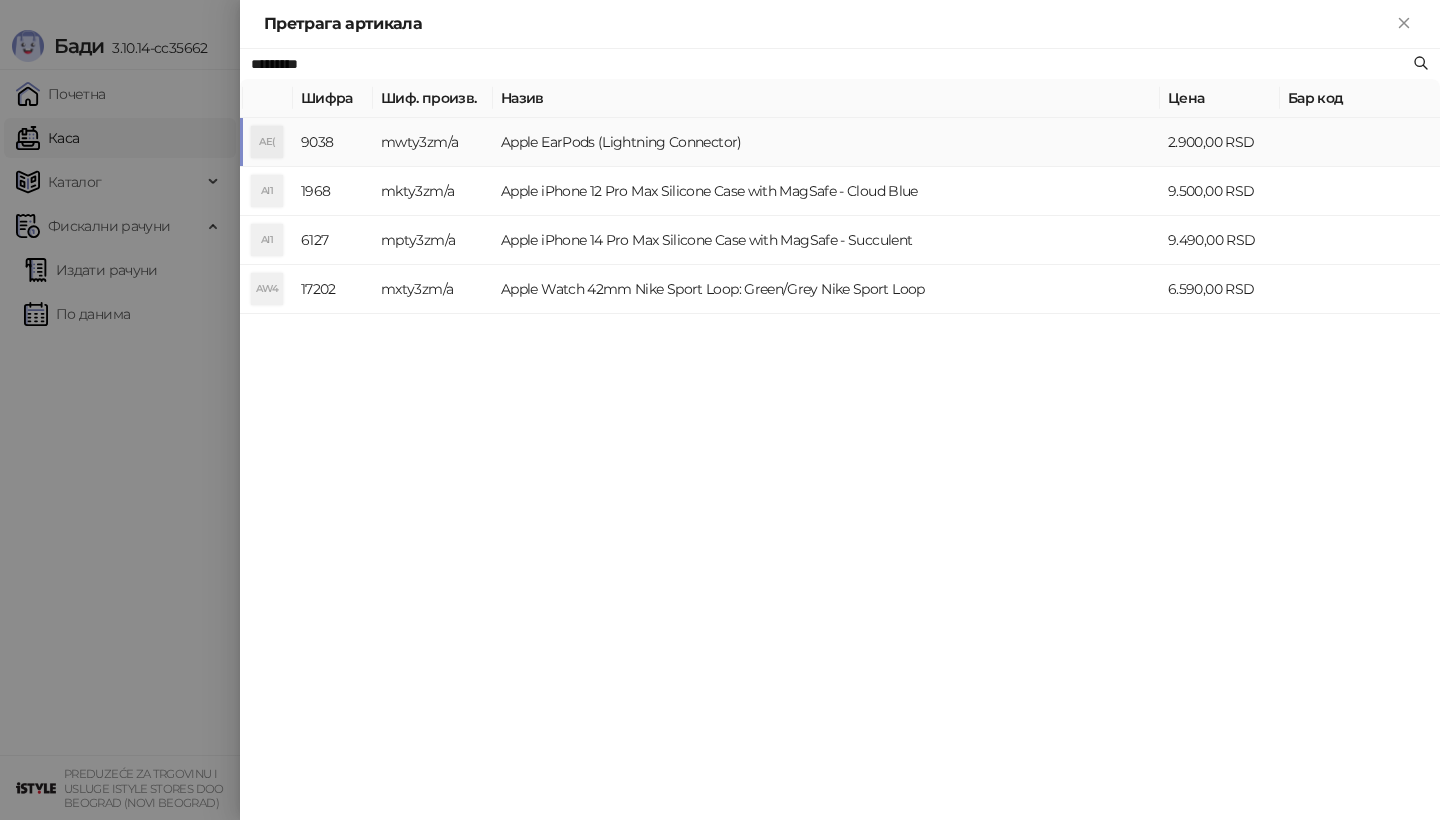 click on "AE(" at bounding box center (267, 142) 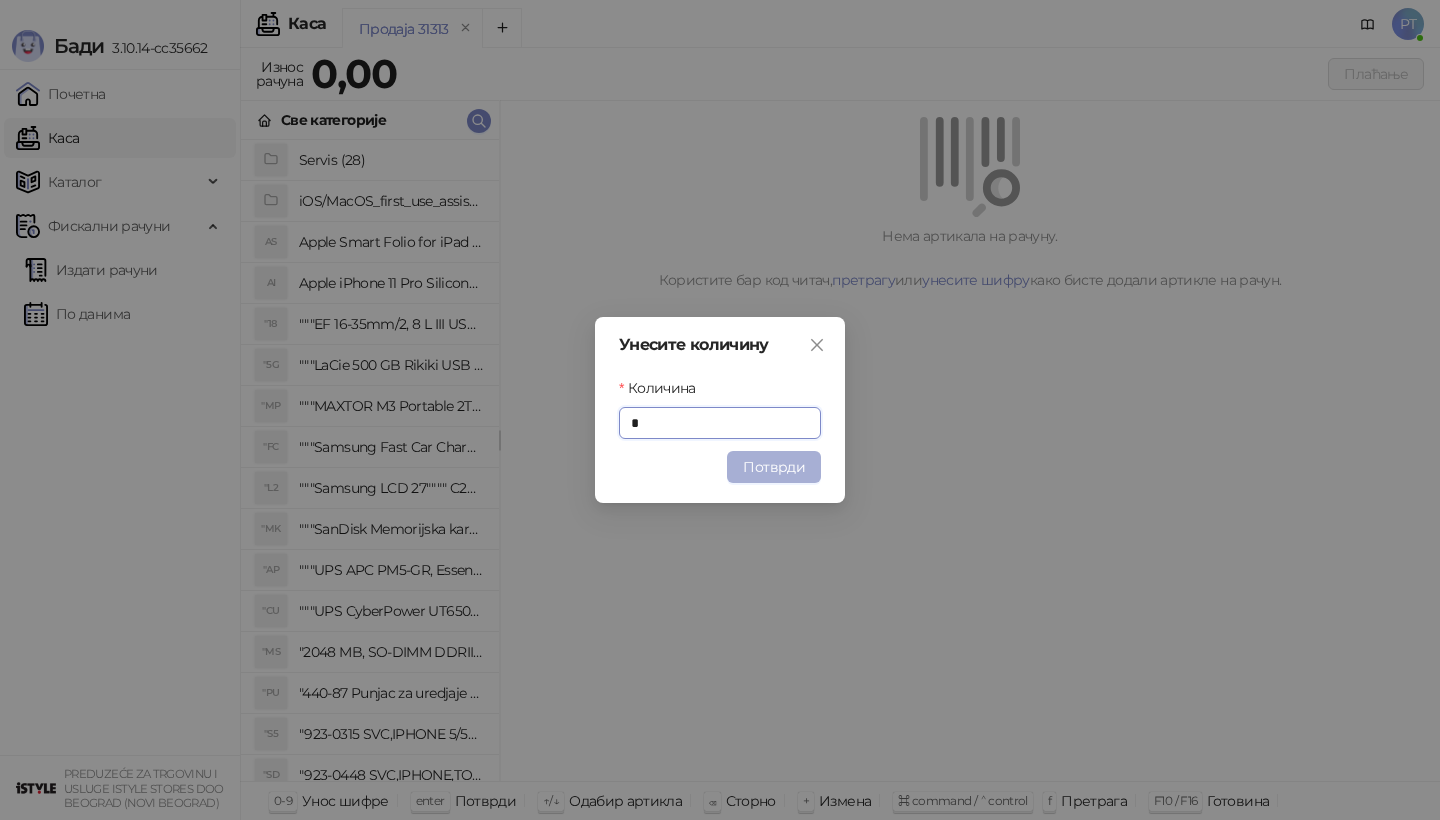 click on "Потврди" at bounding box center [774, 467] 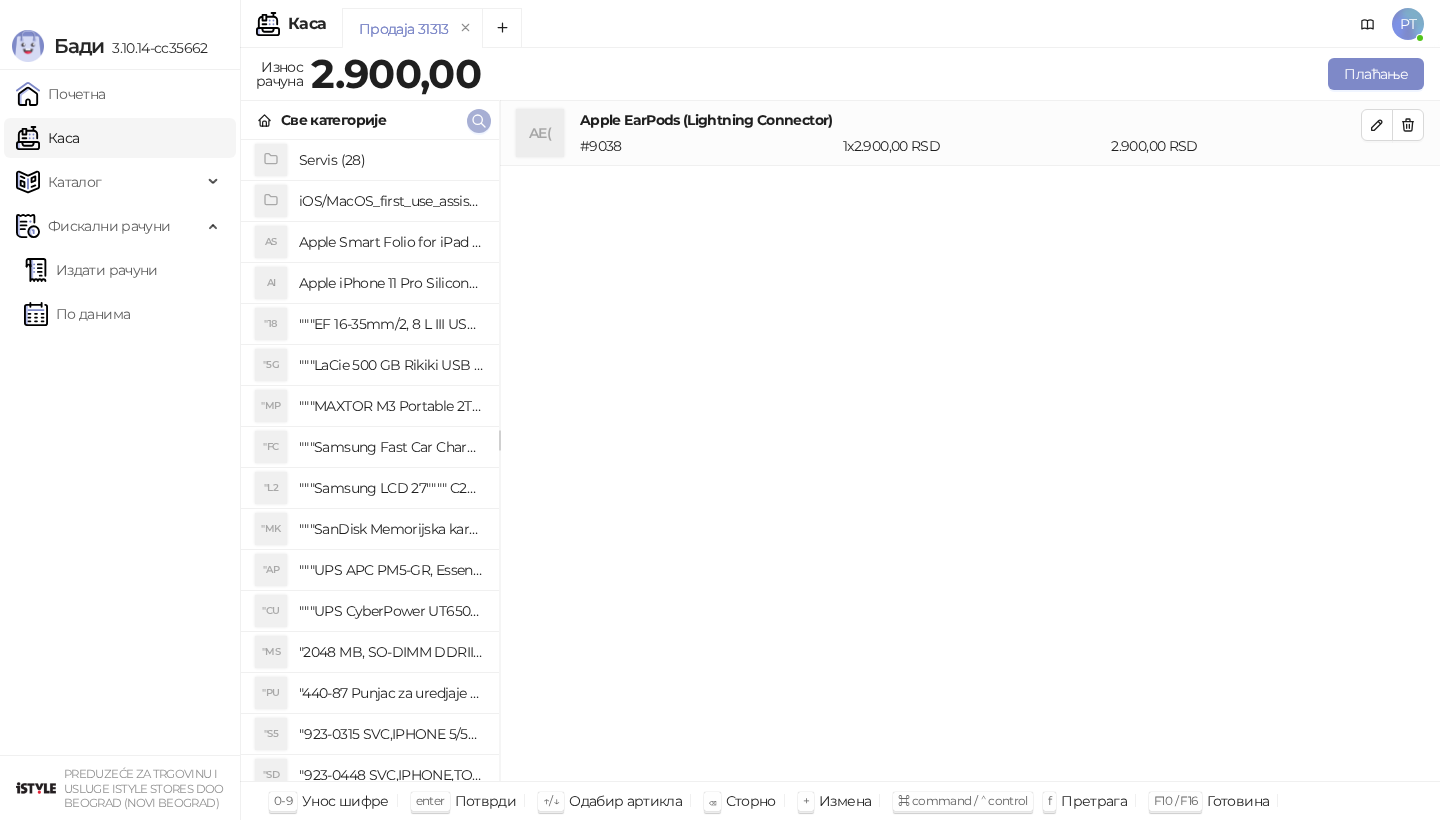 click 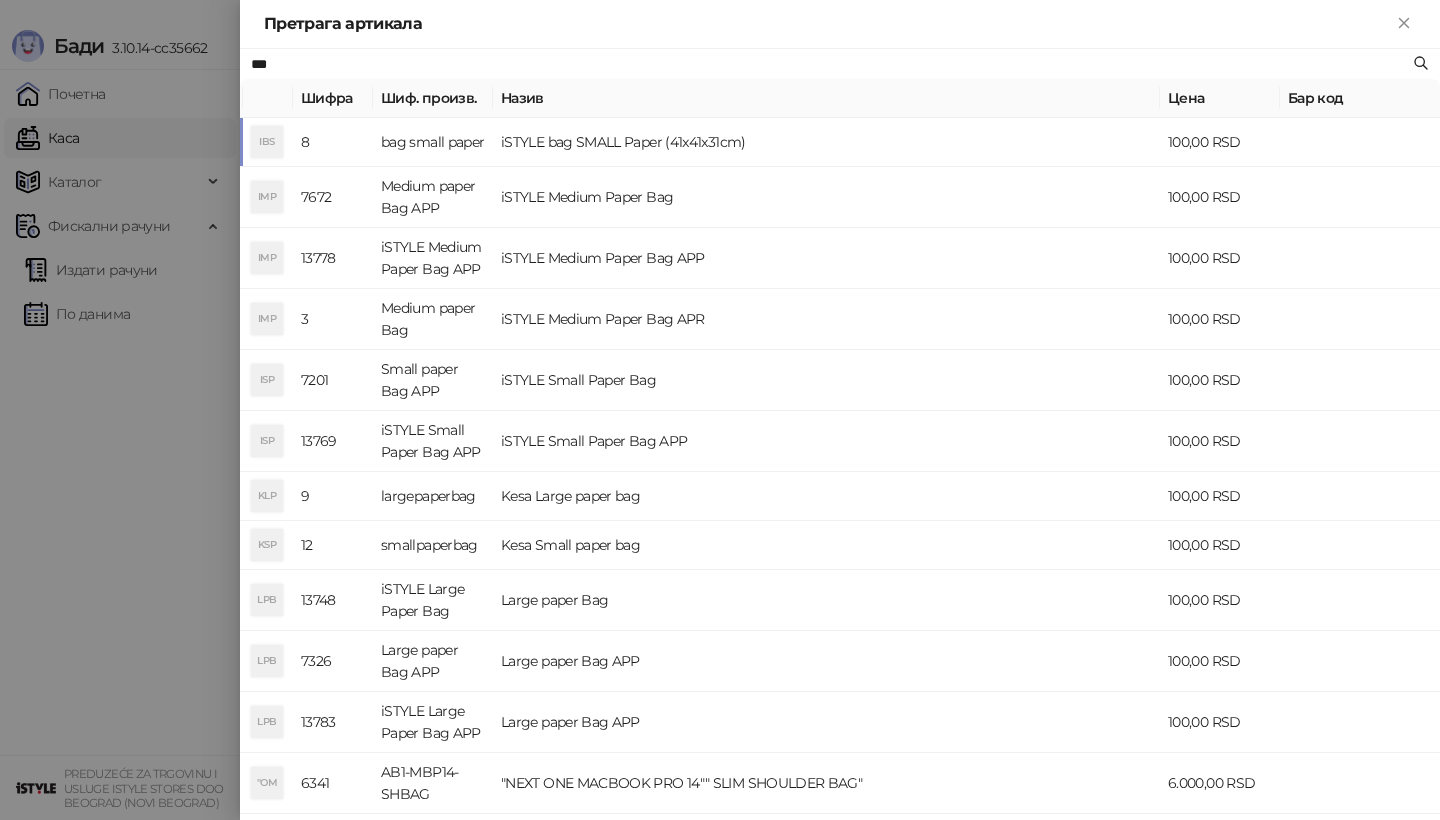 type on "***" 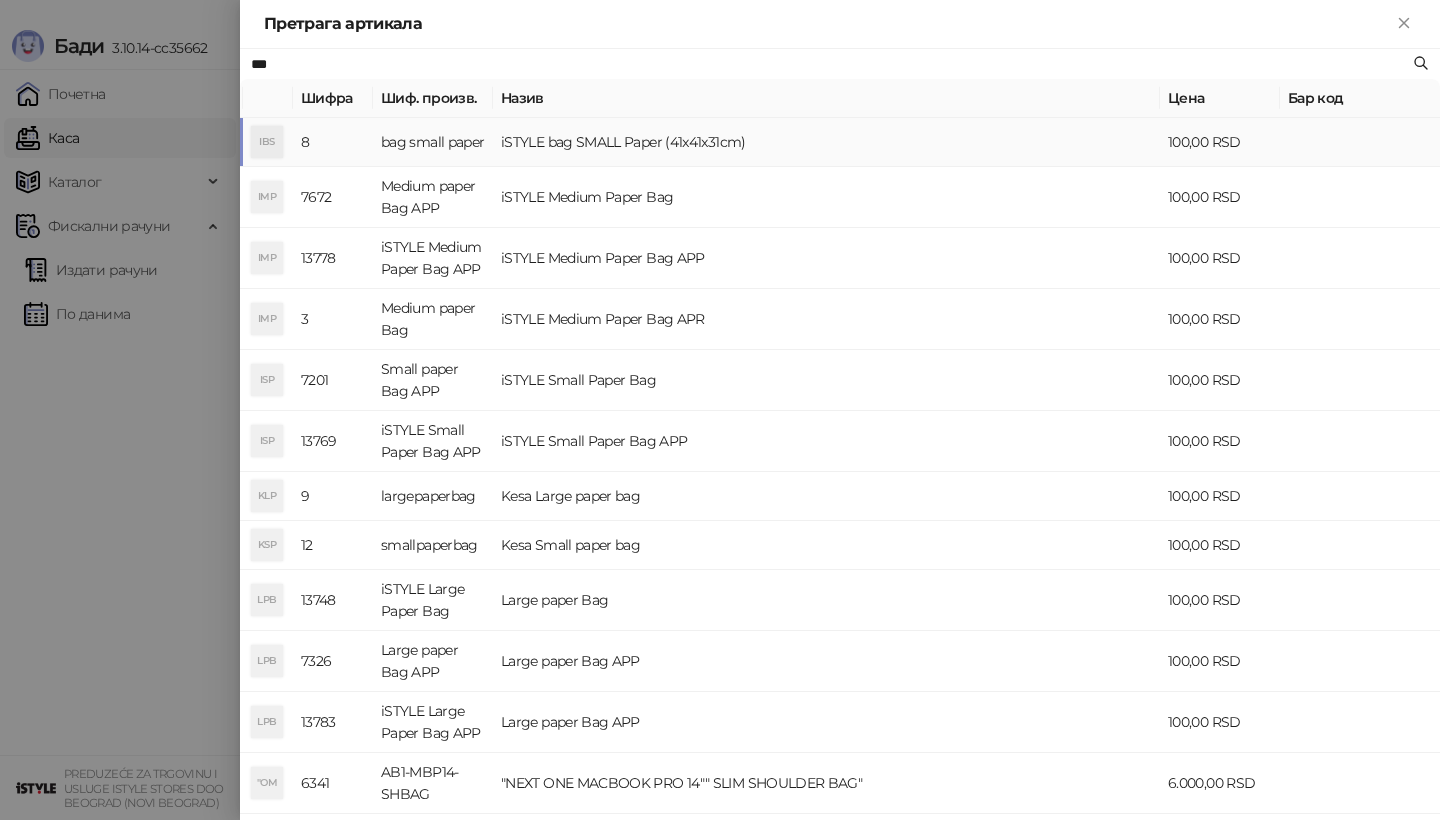 click on "IBS" at bounding box center (268, 142) 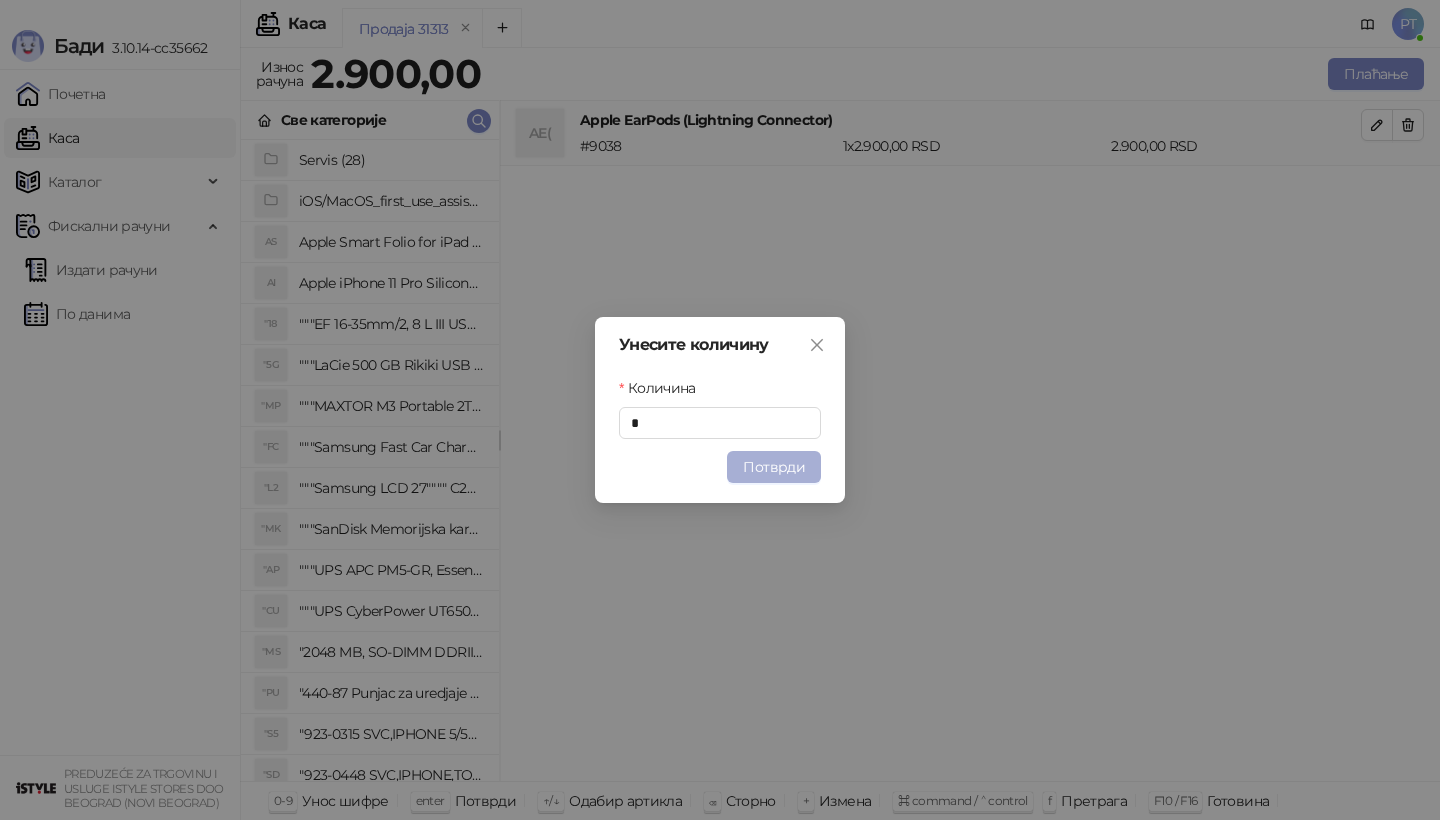 click on "Потврди" at bounding box center (774, 467) 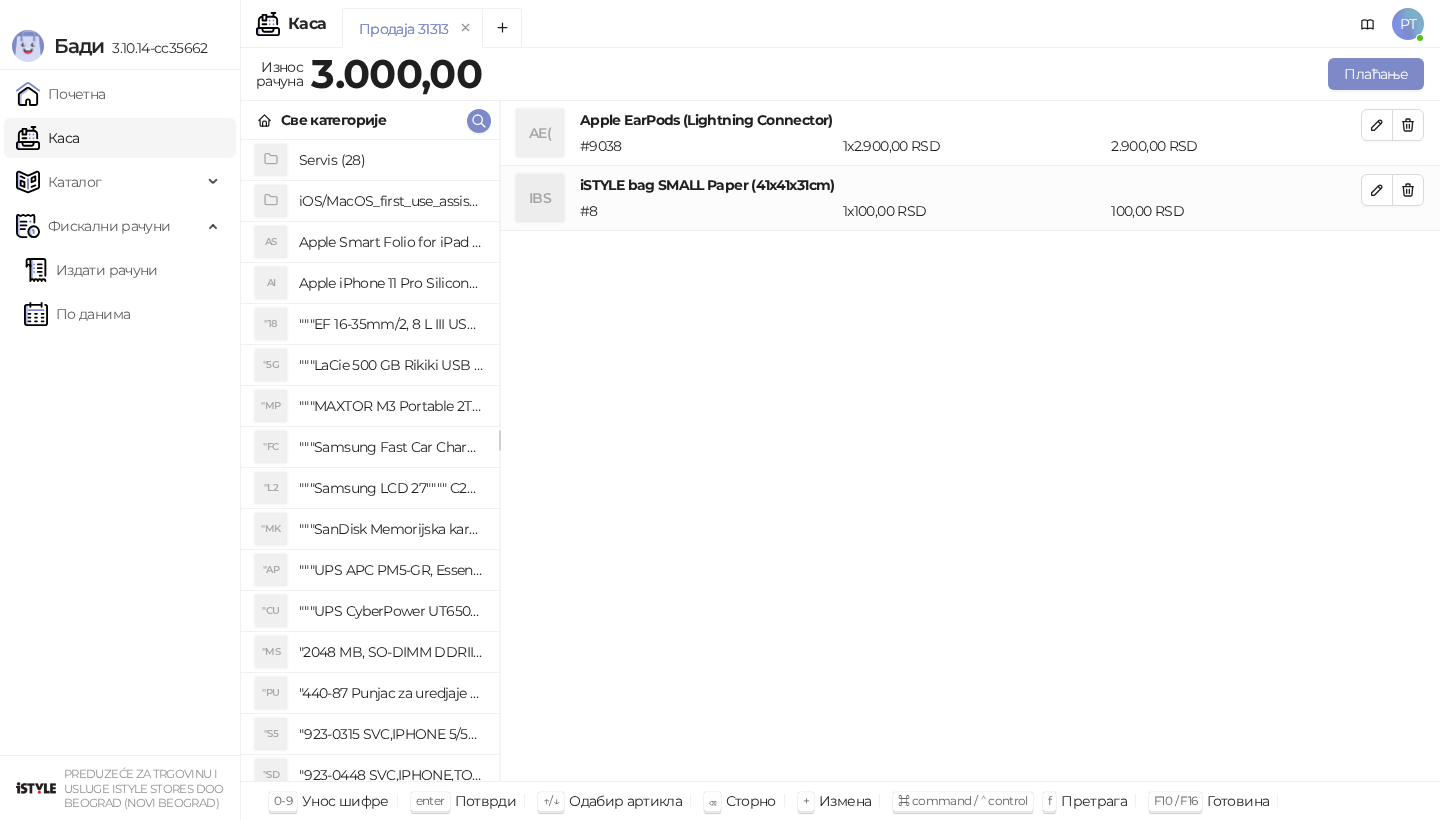 click on "Apple EarPods (Lightning Connector)" at bounding box center [970, 120] 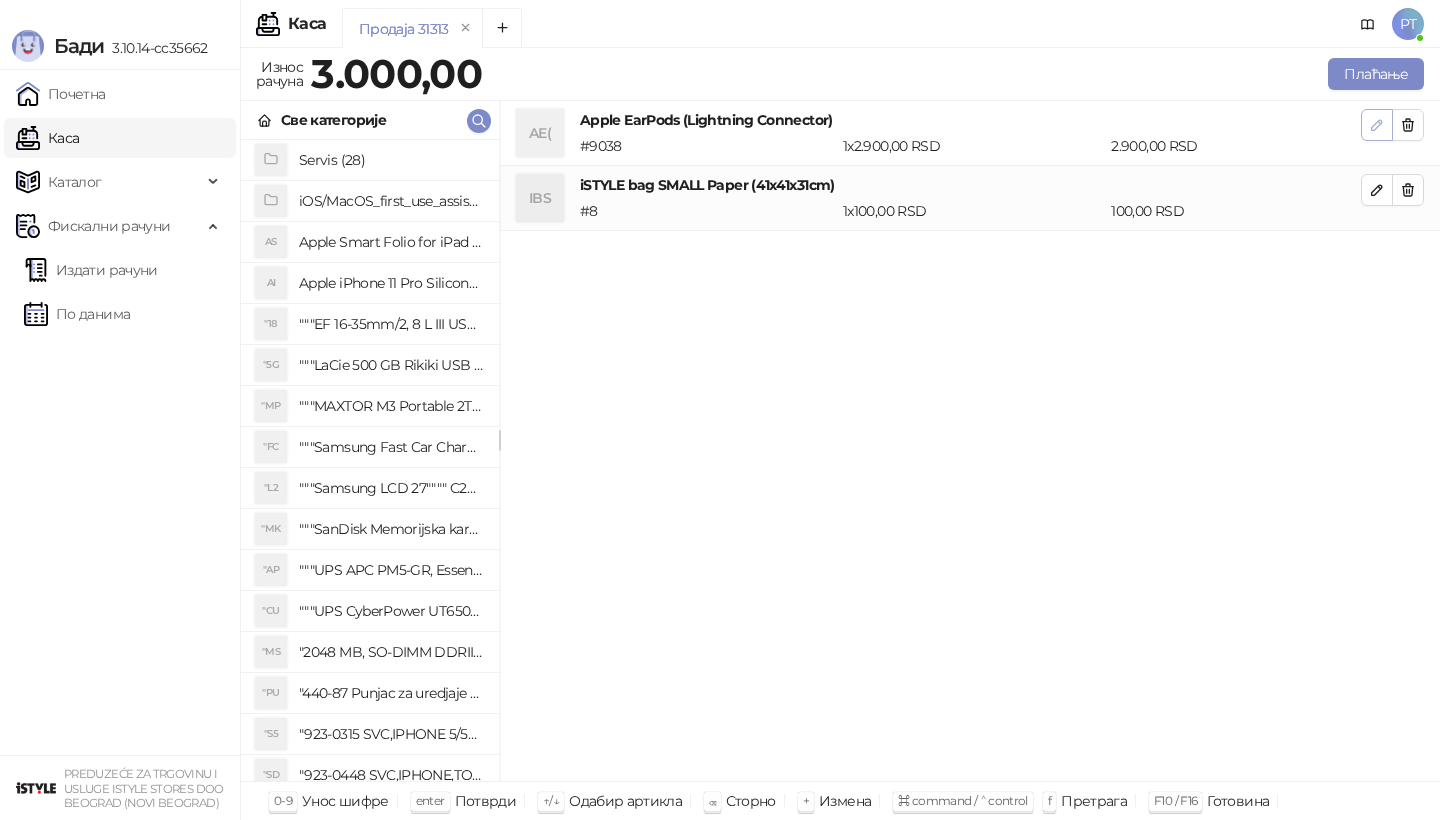 click 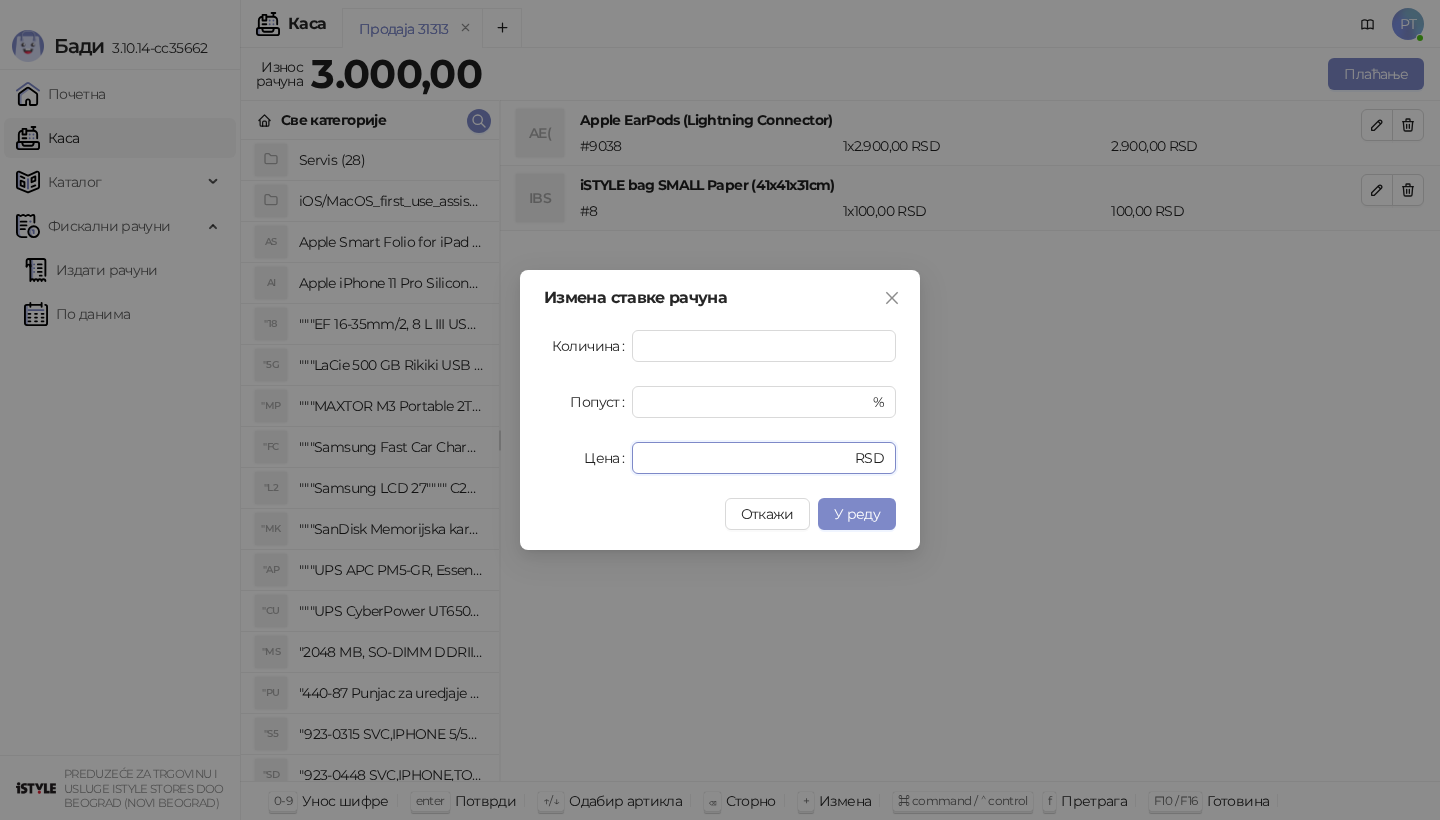 drag, startPoint x: 693, startPoint y: 460, endPoint x: 579, endPoint y: 460, distance: 114 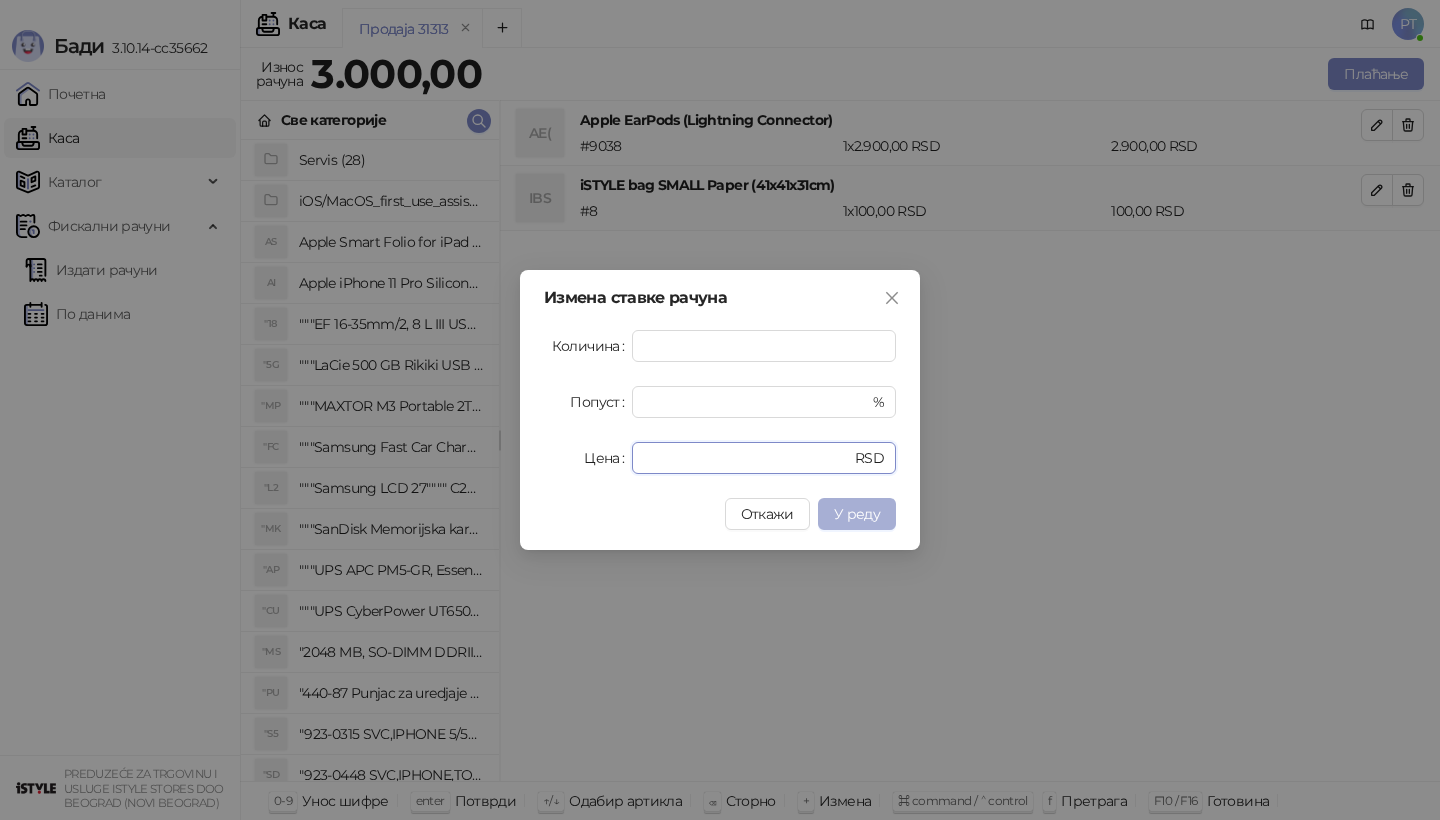 type on "****" 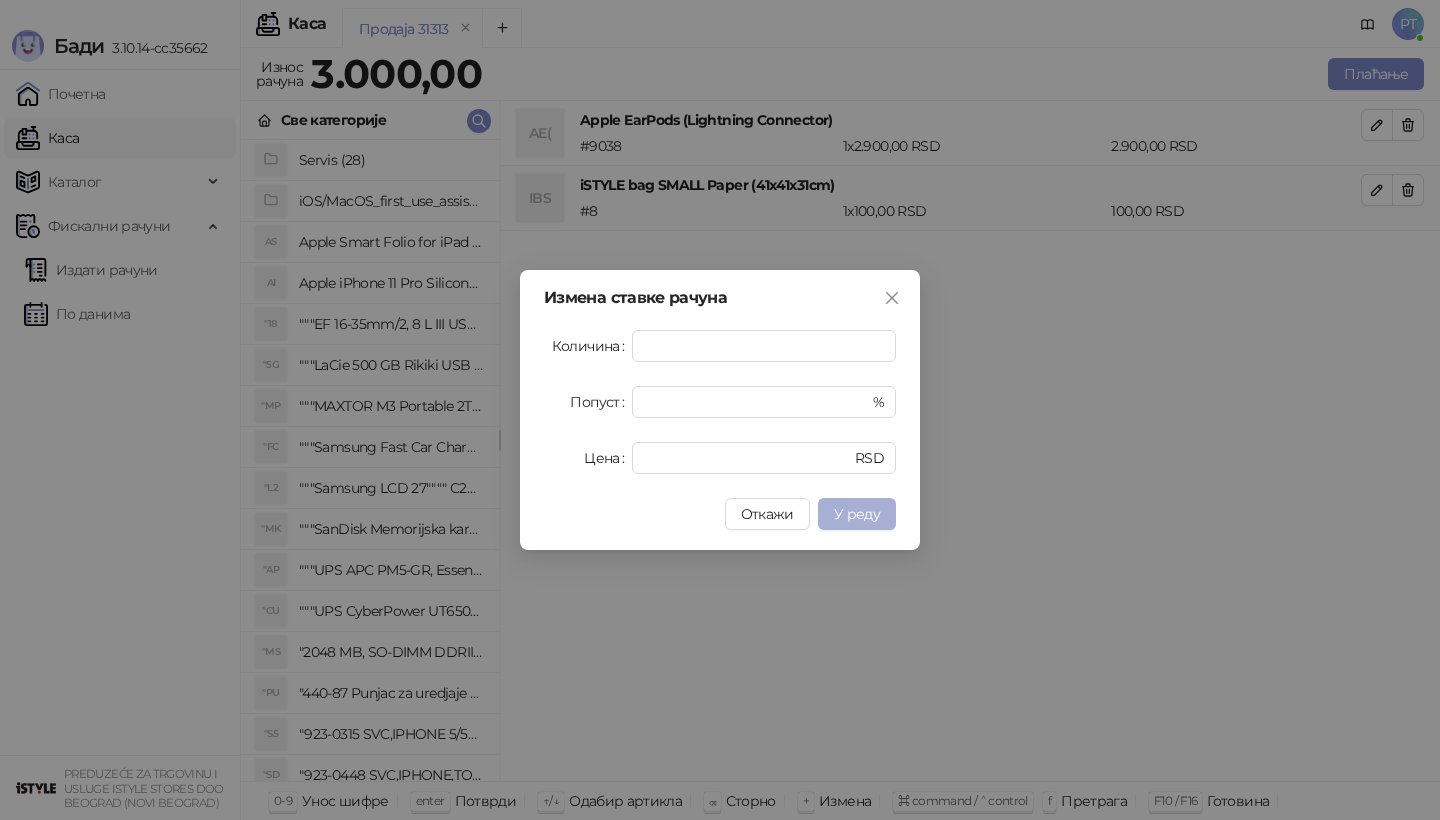 click on "У реду" at bounding box center (857, 514) 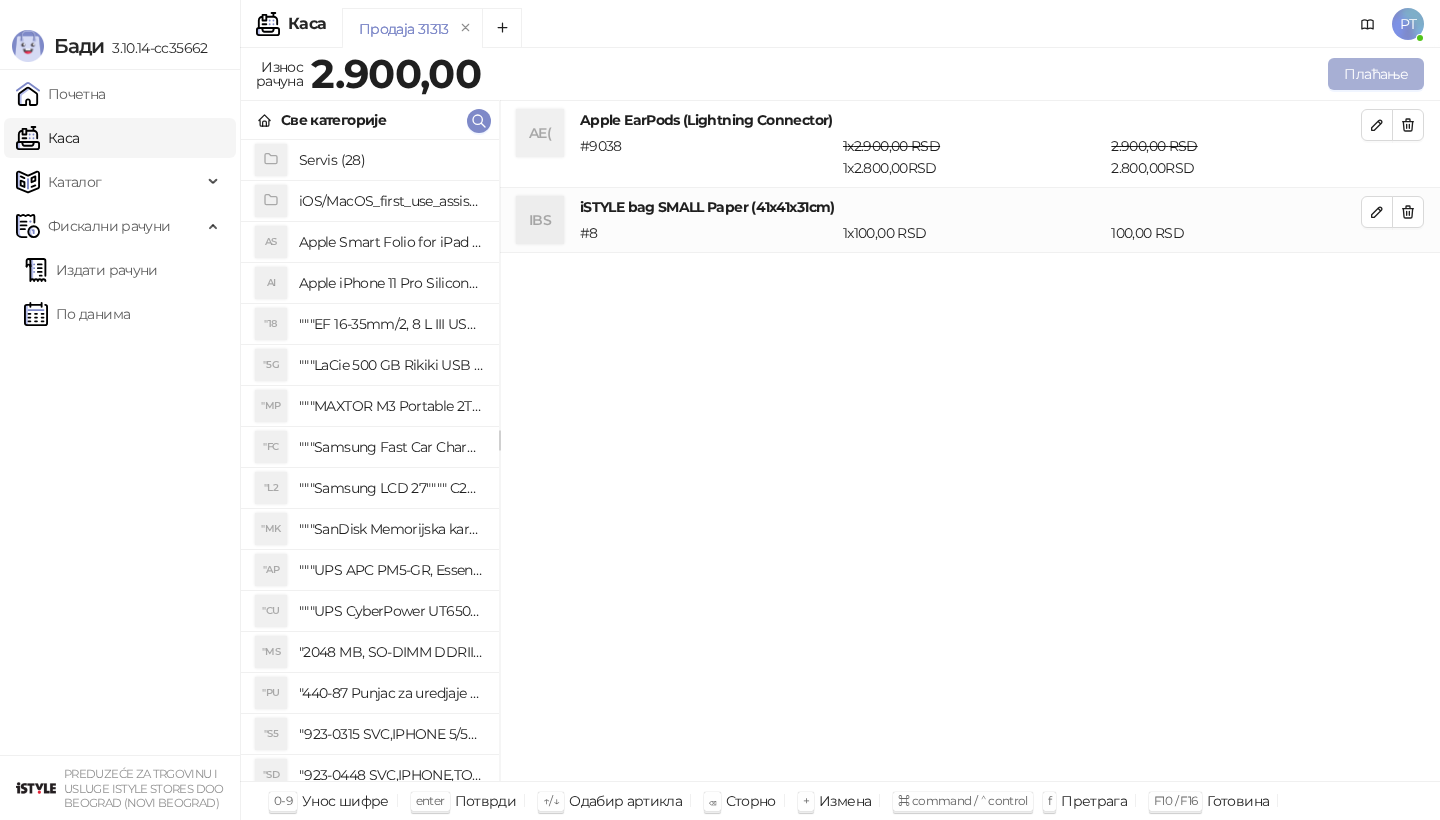 click on "Плаћање" at bounding box center [1376, 74] 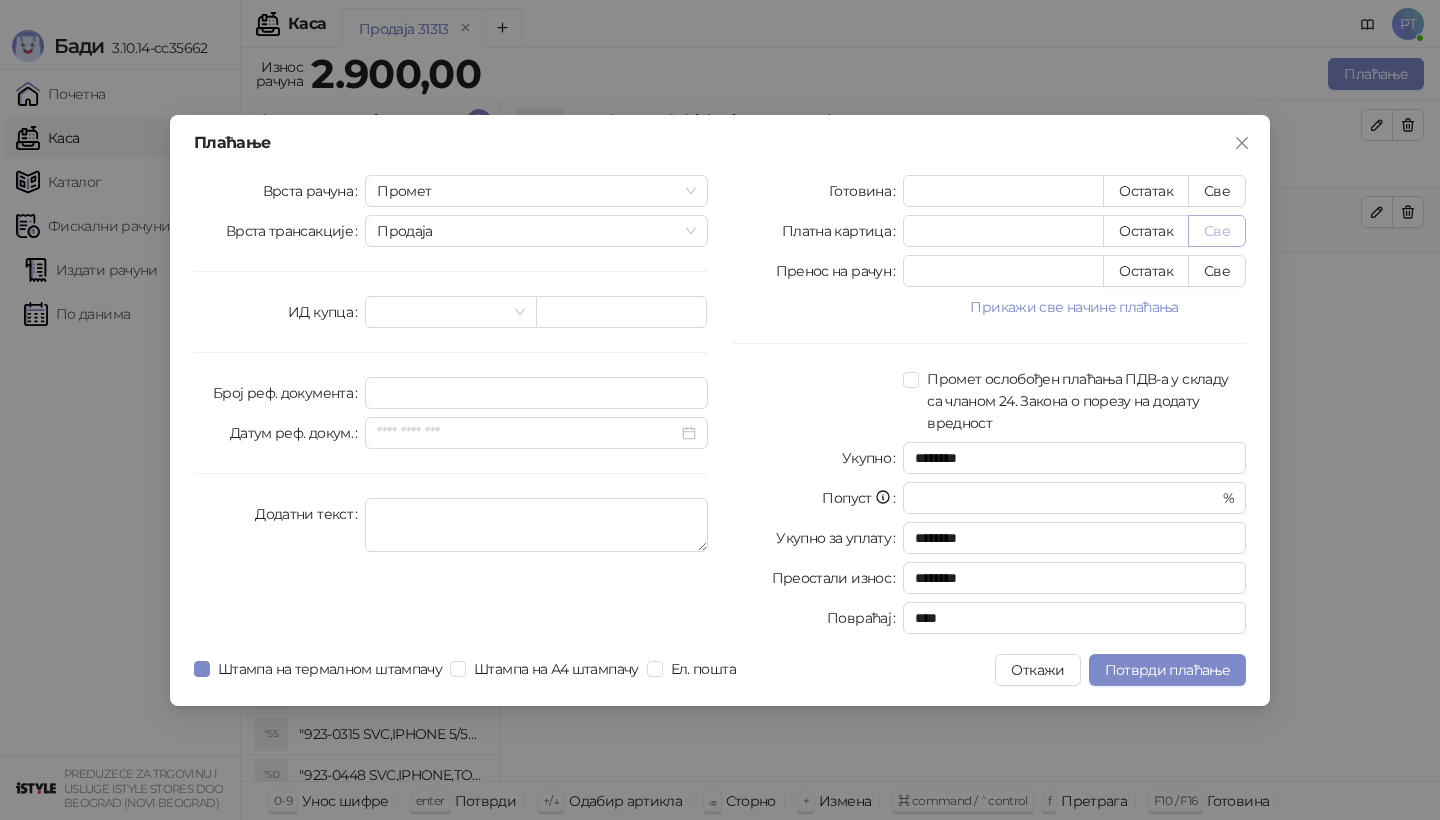 click on "Све" at bounding box center [1217, 231] 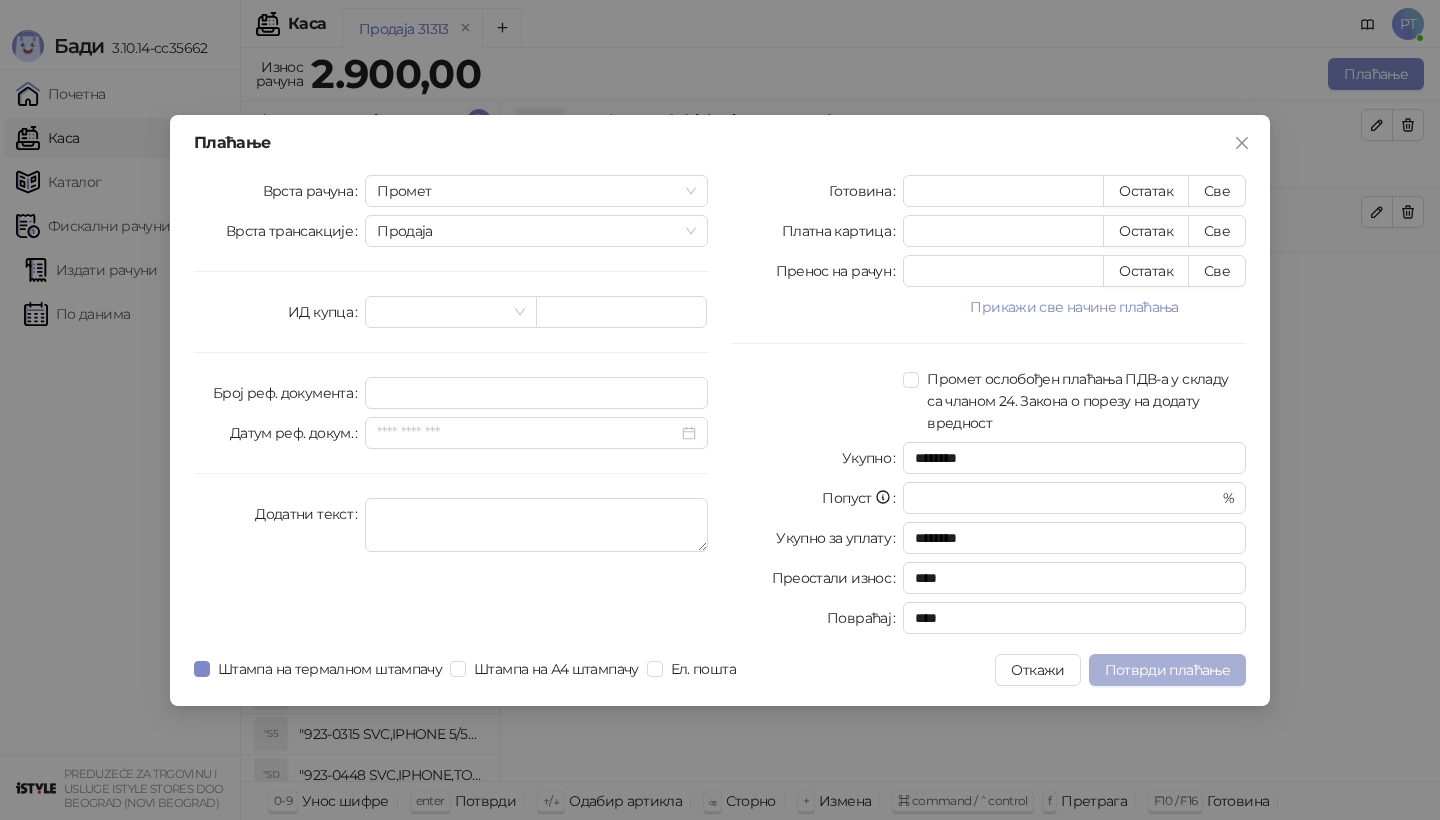 click on "Потврди плаћање" at bounding box center [1167, 670] 